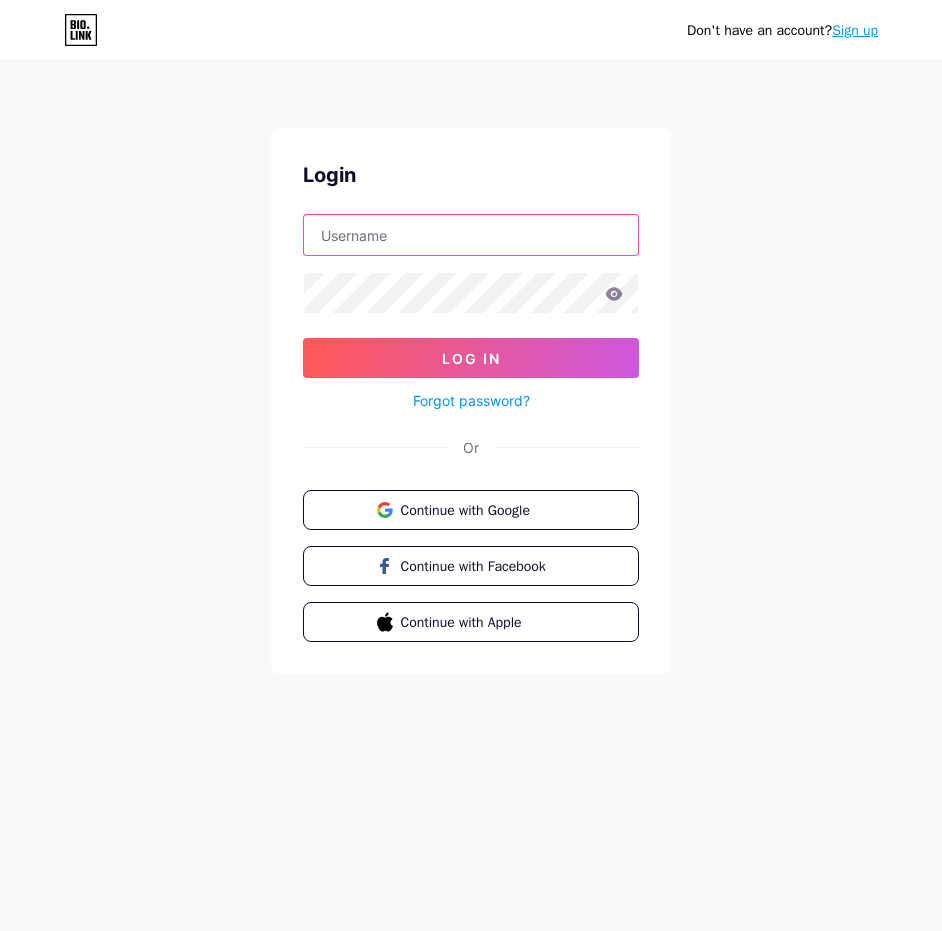 paste on "bio.link/[USERNAME]" 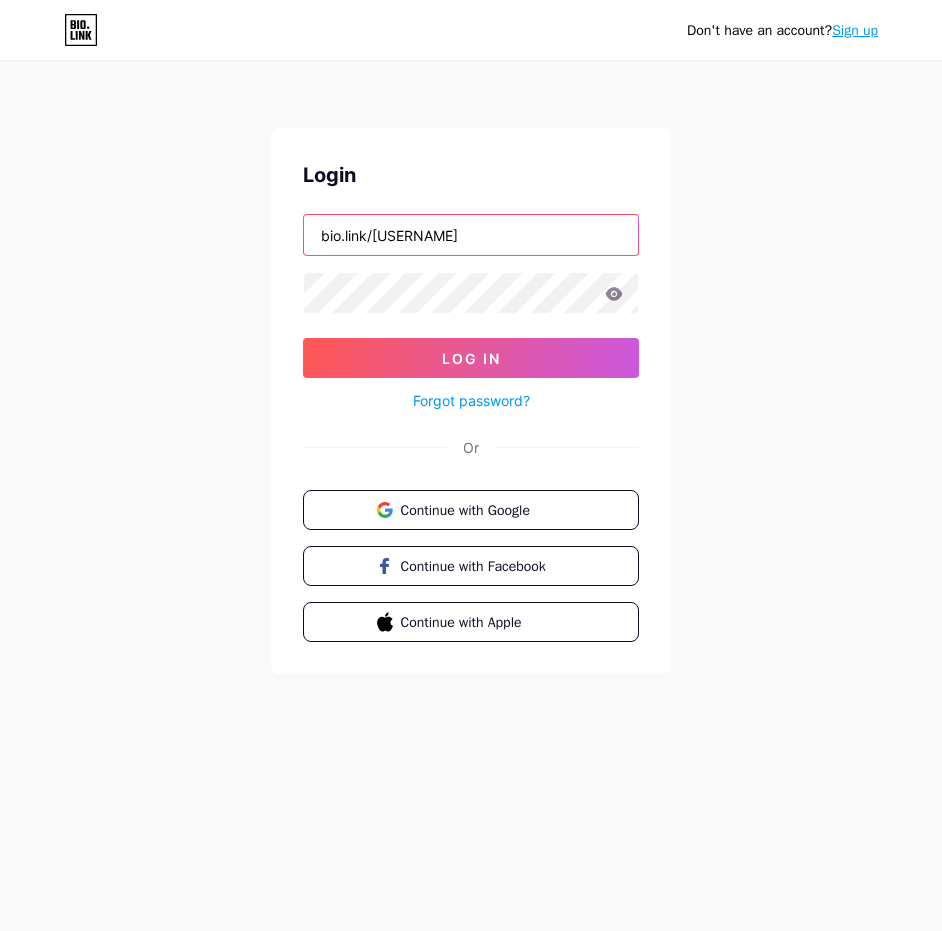 click on "bio.link/[USERNAME]" at bounding box center (471, 235) 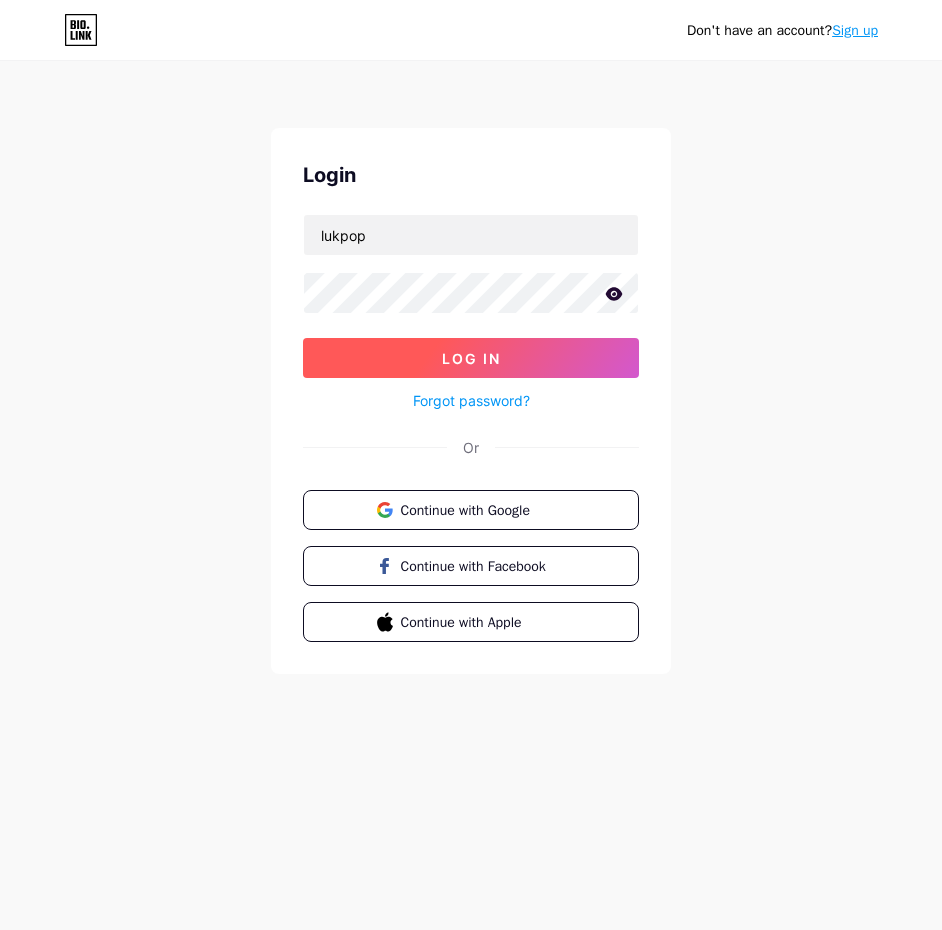 click on "Log In" at bounding box center [471, 358] 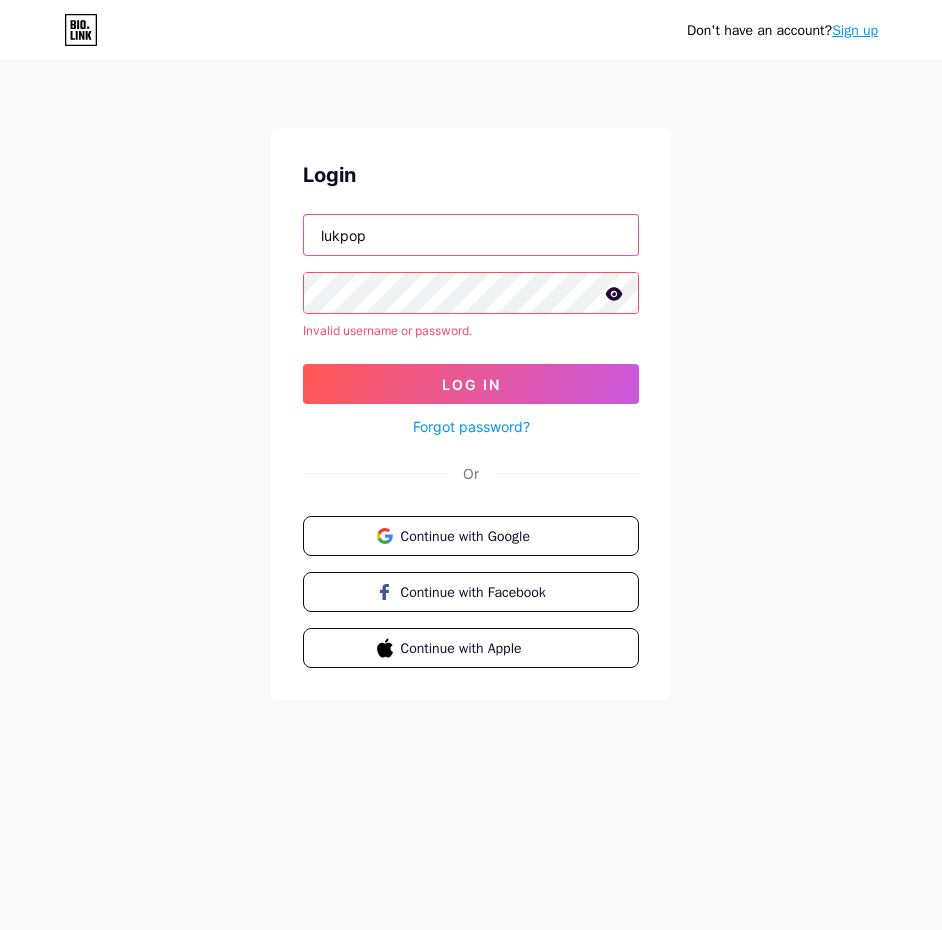 click on "lukpop" at bounding box center (471, 235) 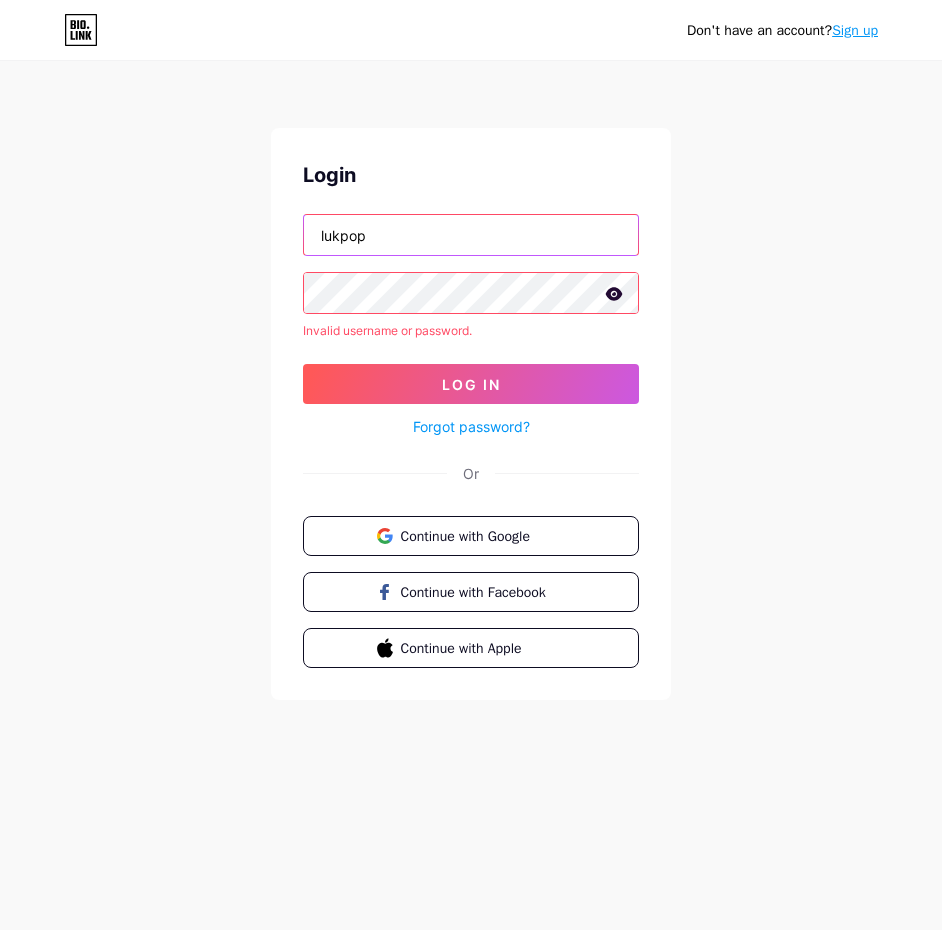 click on "lukpop" at bounding box center [471, 235] 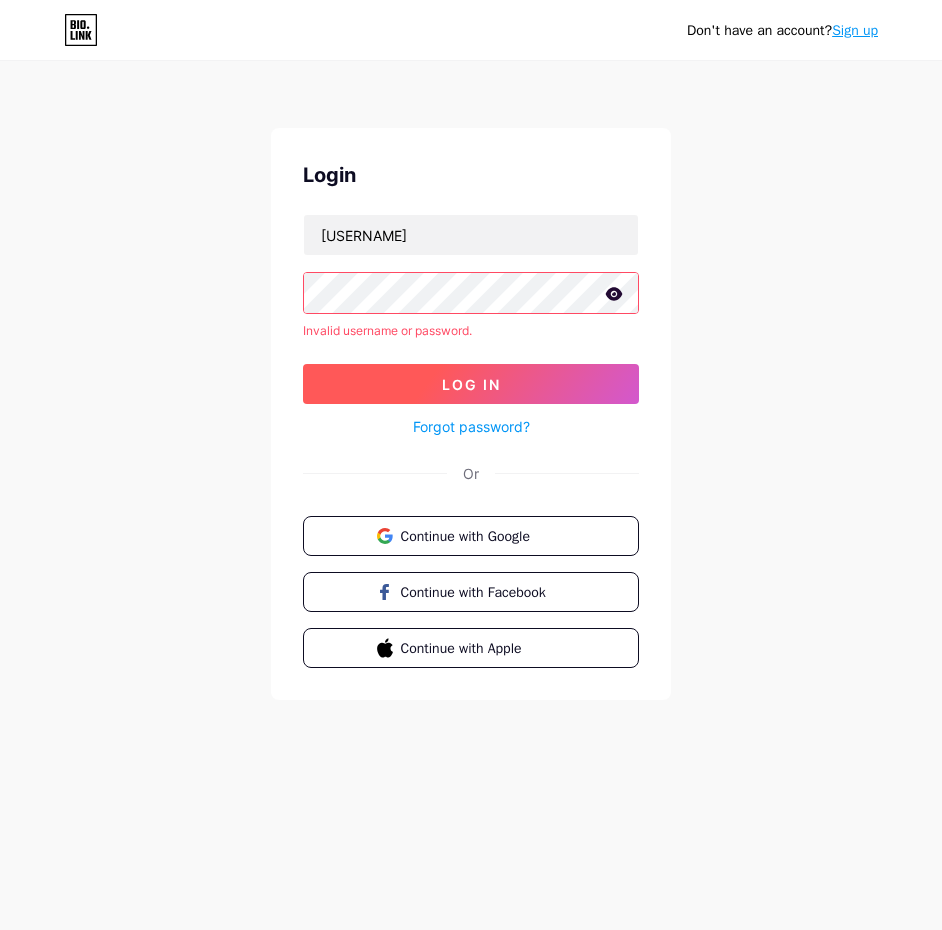 click on "Log In" at bounding box center [471, 384] 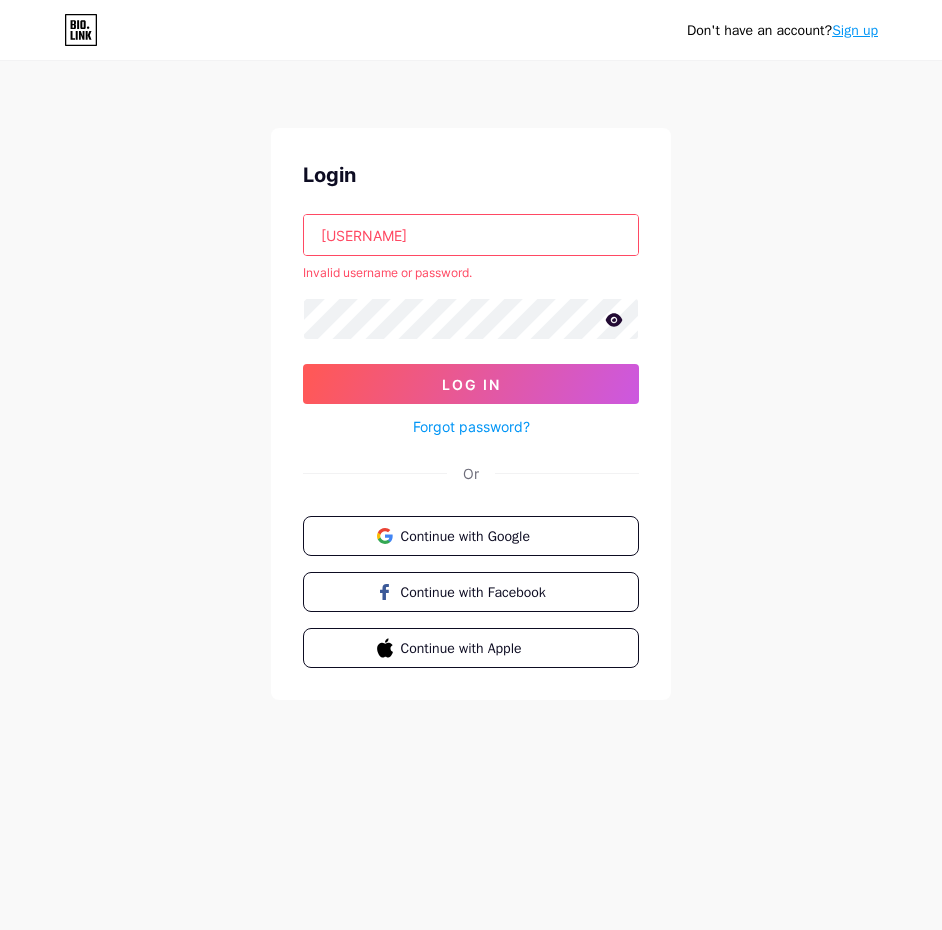 click on "[USERNAME]" at bounding box center [471, 235] 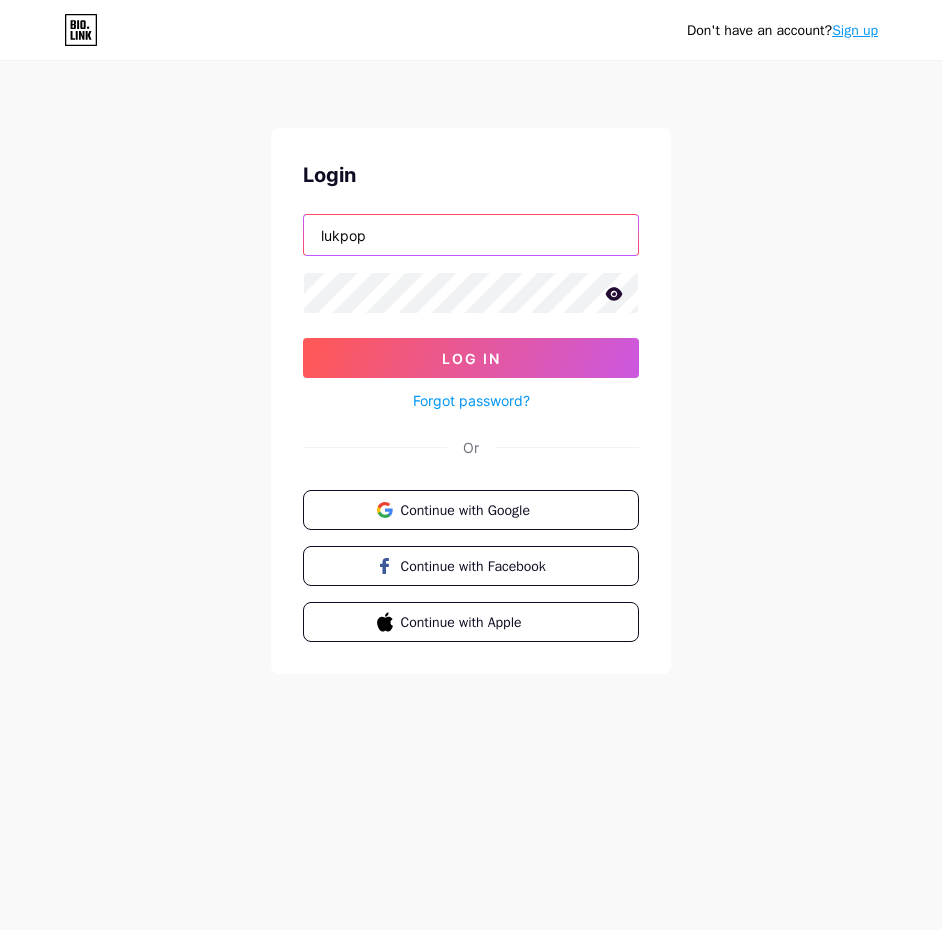 type on "lukpop" 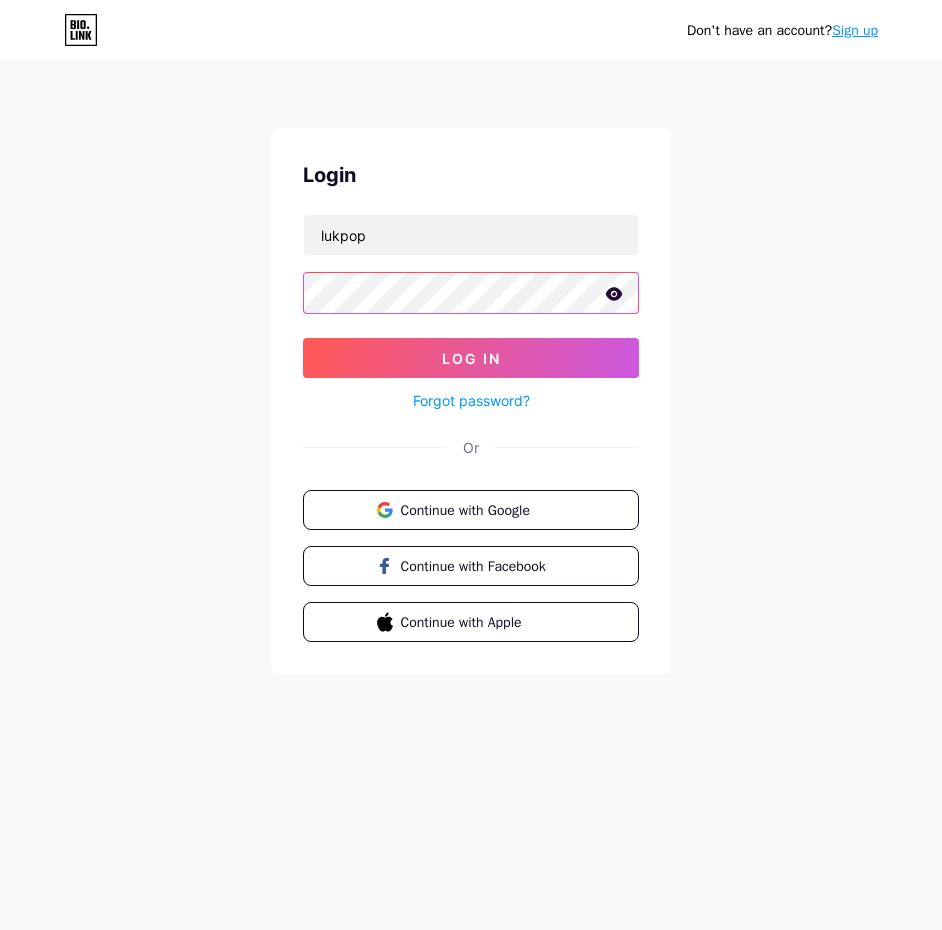 click on "Log In" at bounding box center [471, 358] 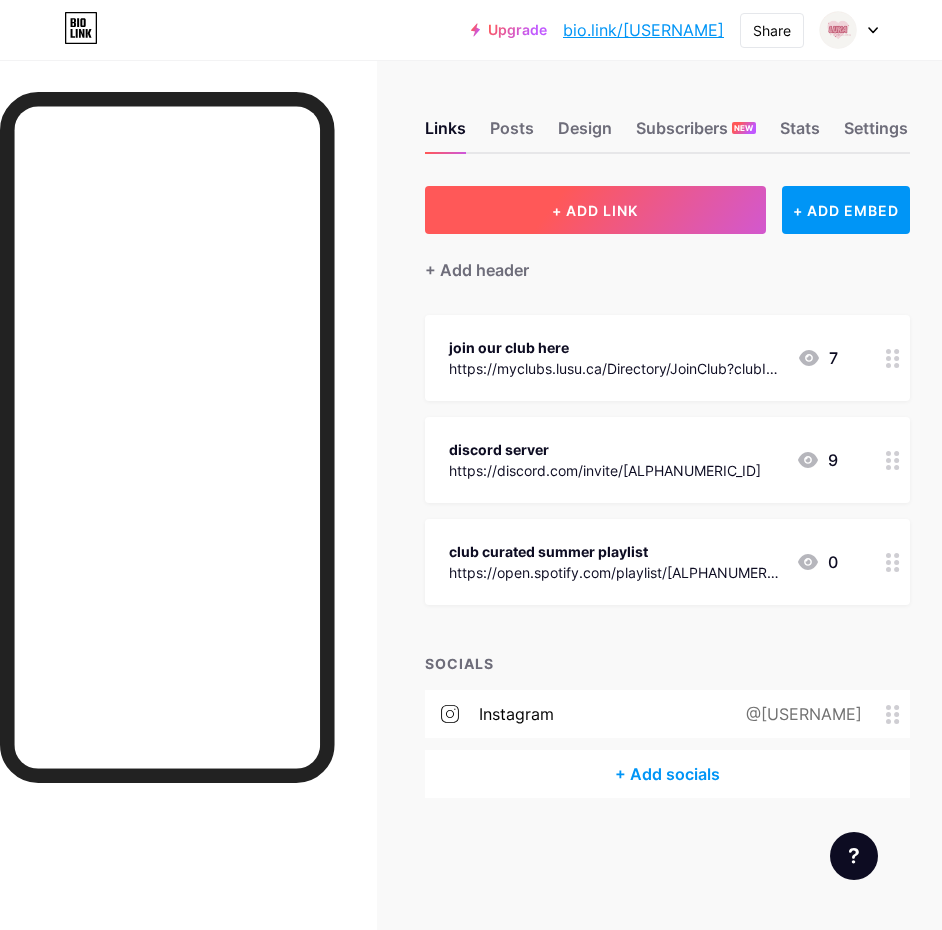 click on "+ ADD LINK" at bounding box center (595, 210) 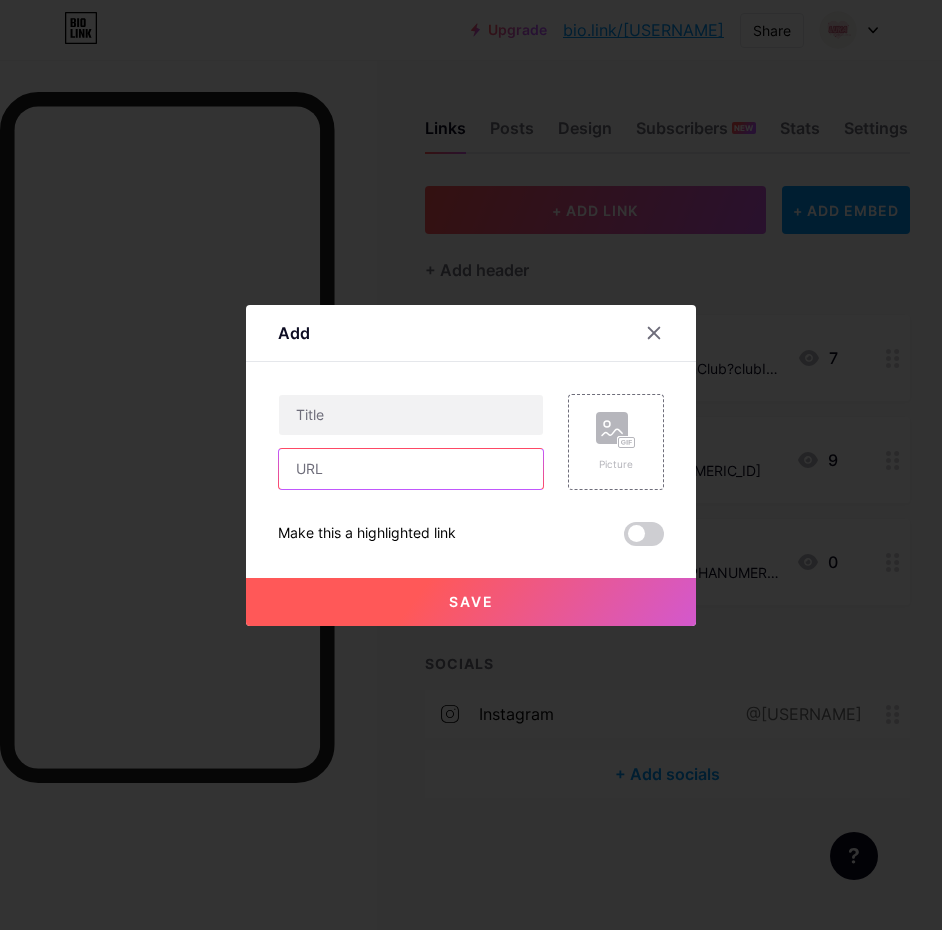click at bounding box center (411, 469) 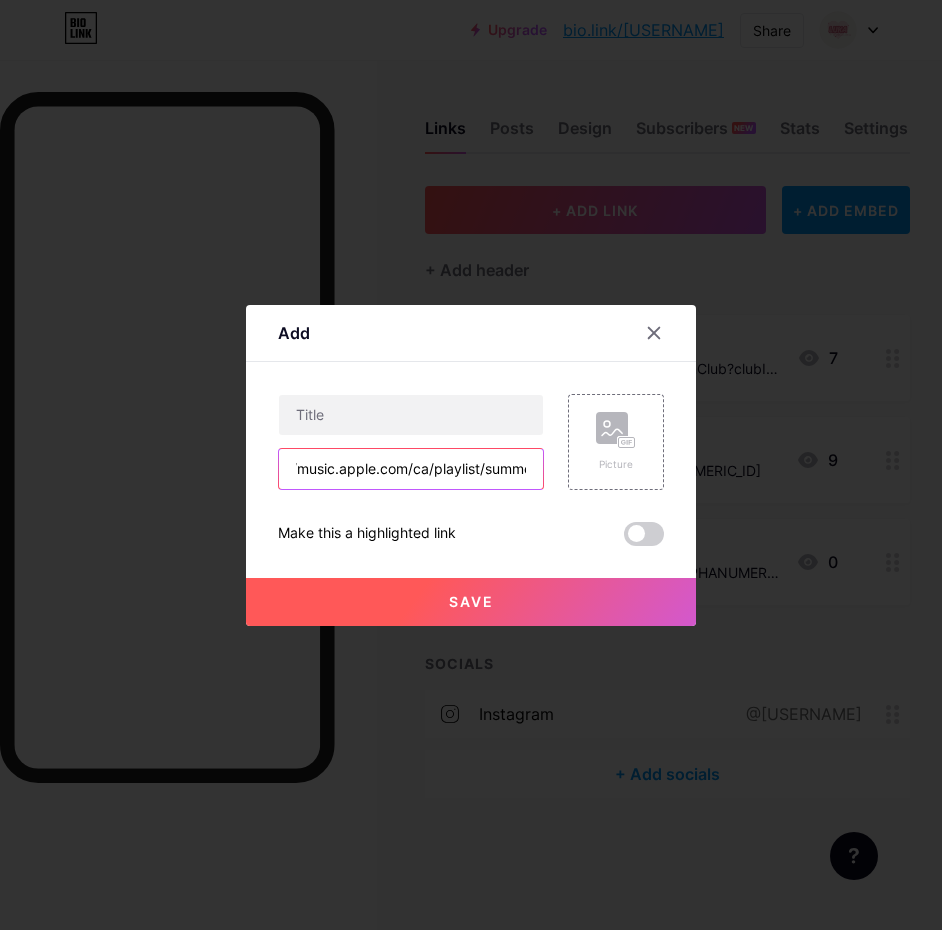 scroll, scrollTop: 0, scrollLeft: 0, axis: both 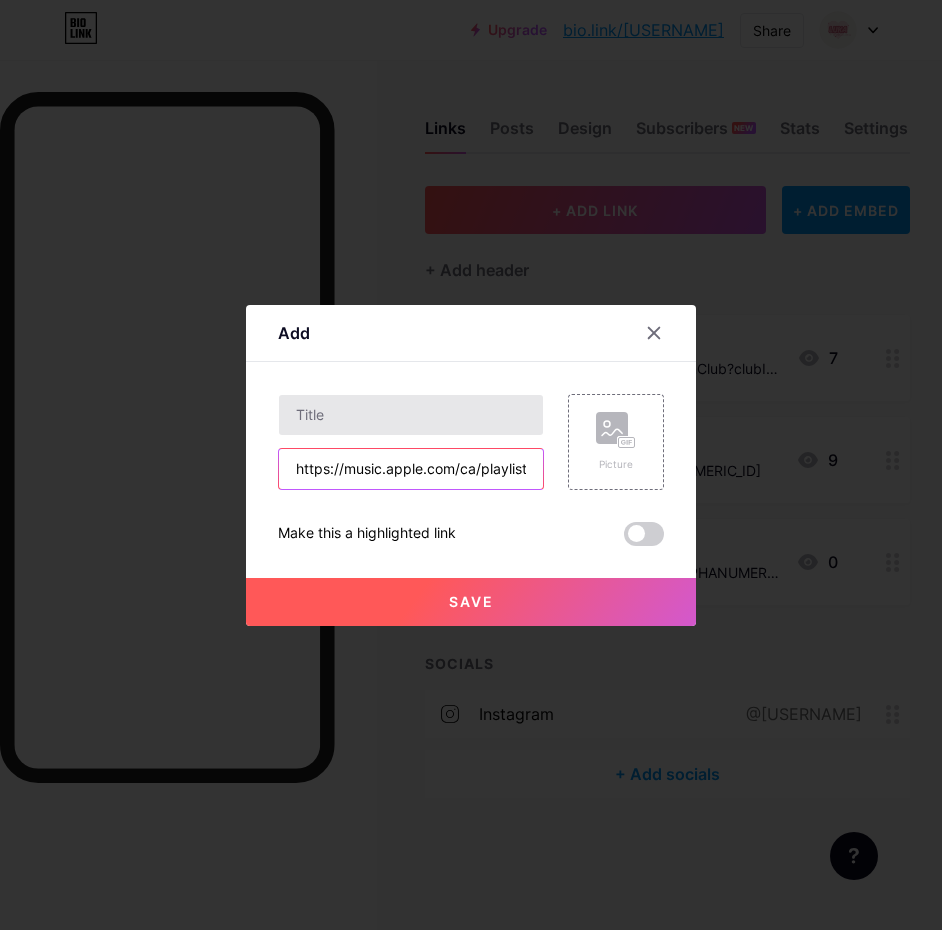 type on "https://music.apple.com/ca/playlist/summer-k-pop/pl.u-MDAWkl3FA9kYrNa" 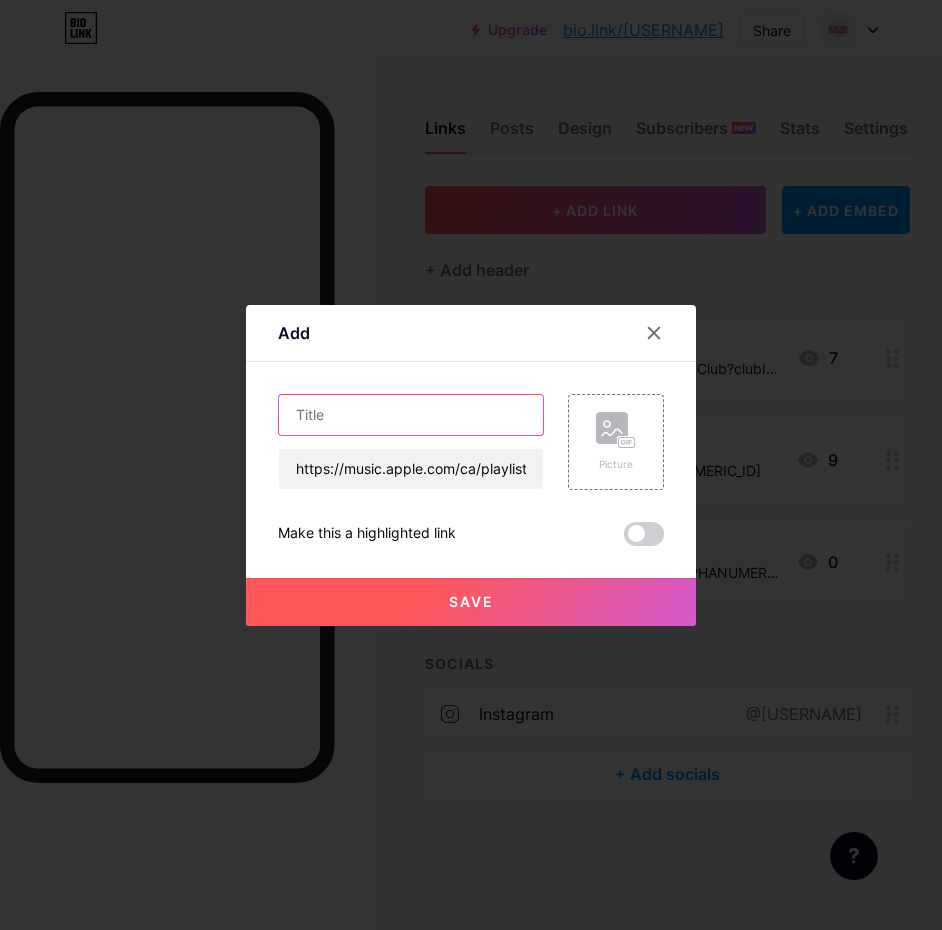 click at bounding box center (411, 415) 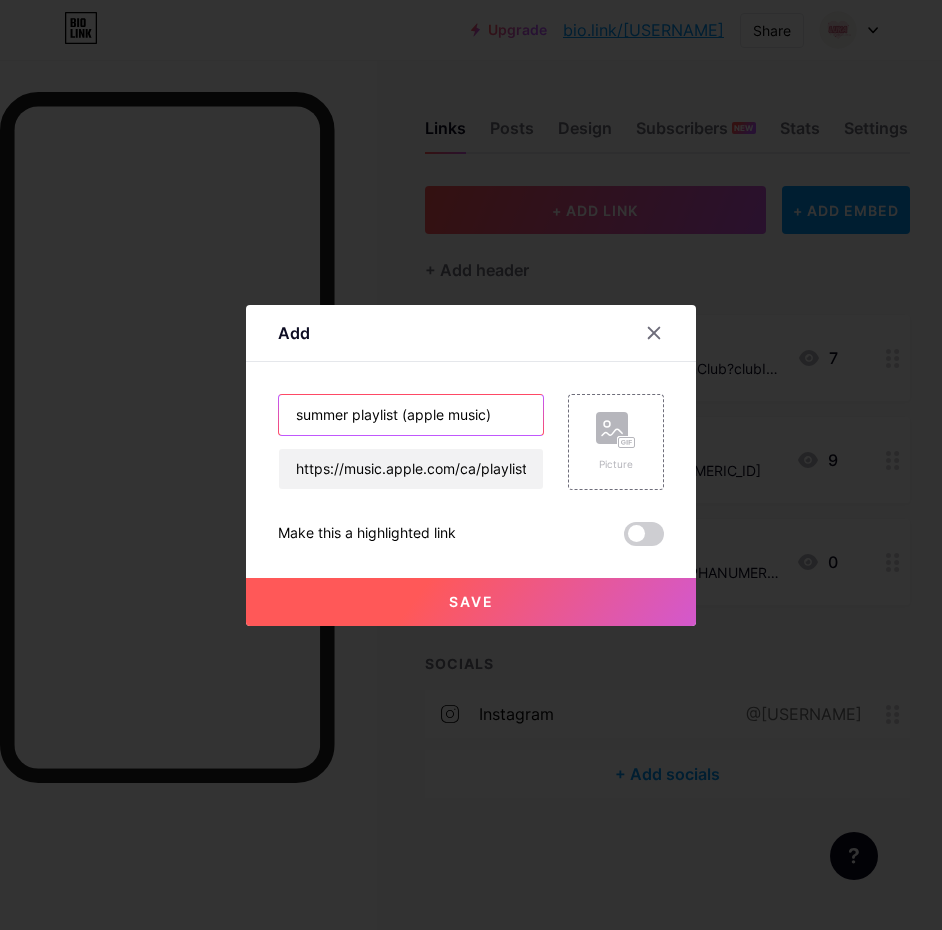 drag, startPoint x: 503, startPoint y: 420, endPoint x: 389, endPoint y: 418, distance: 114.01754 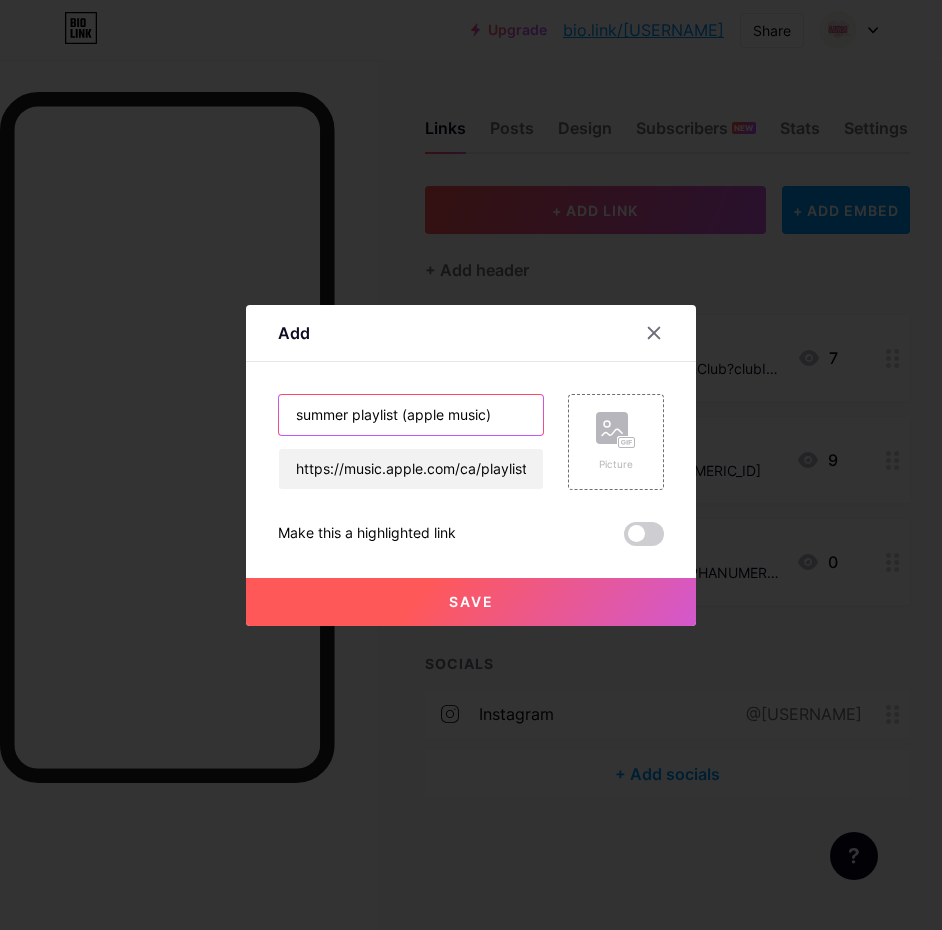 click on "summer playlist (apple music)" at bounding box center [411, 415] 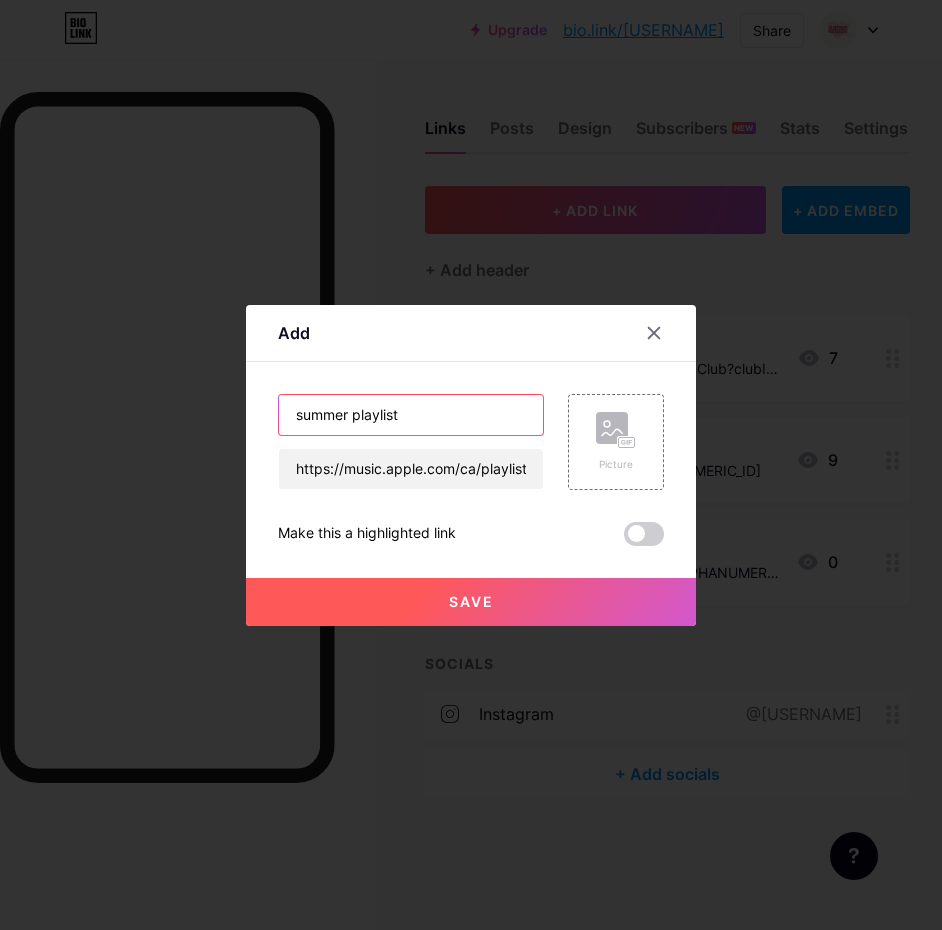 drag, startPoint x: 287, startPoint y: 417, endPoint x: 425, endPoint y: 461, distance: 144.84474 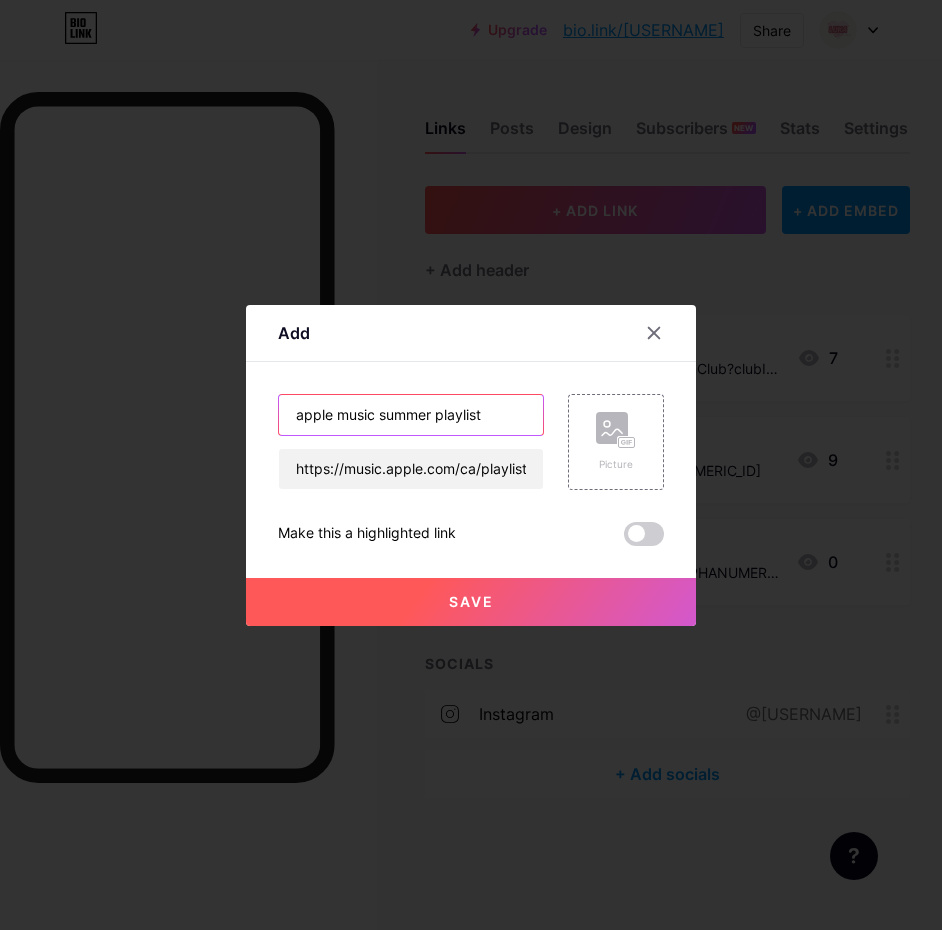 drag, startPoint x: 371, startPoint y: 421, endPoint x: 261, endPoint y: 411, distance: 110.45361 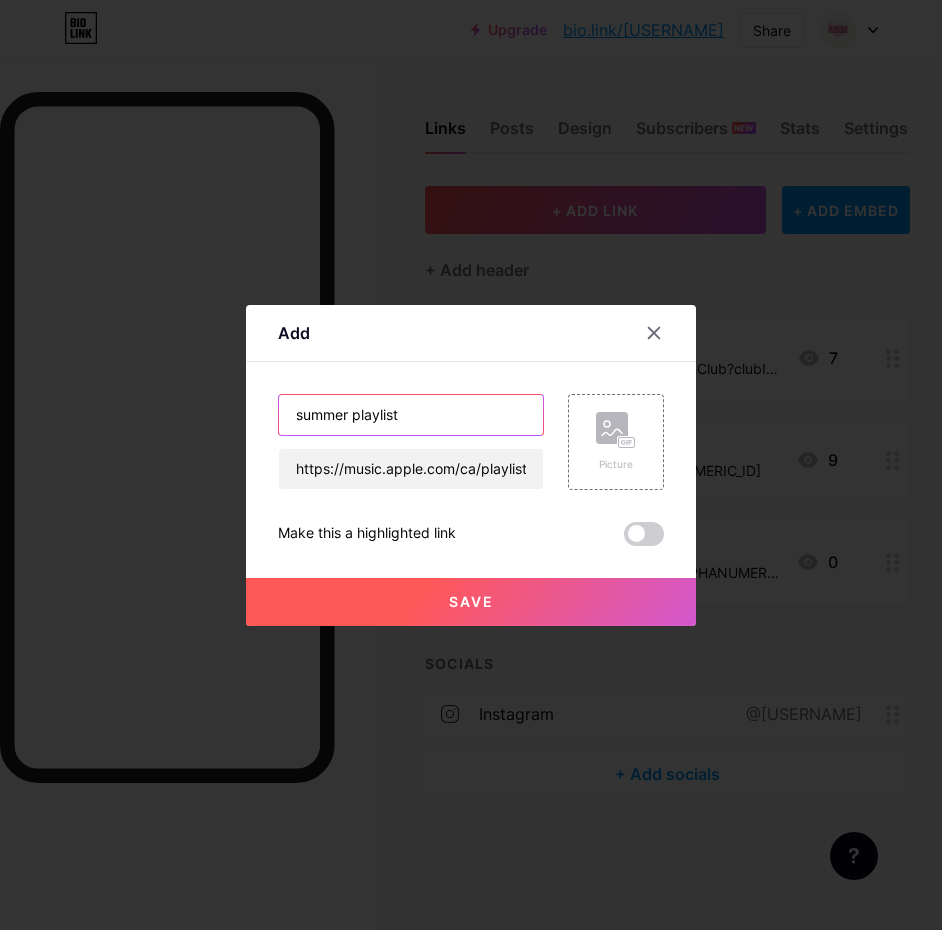 click on "summer playlist" at bounding box center (411, 415) 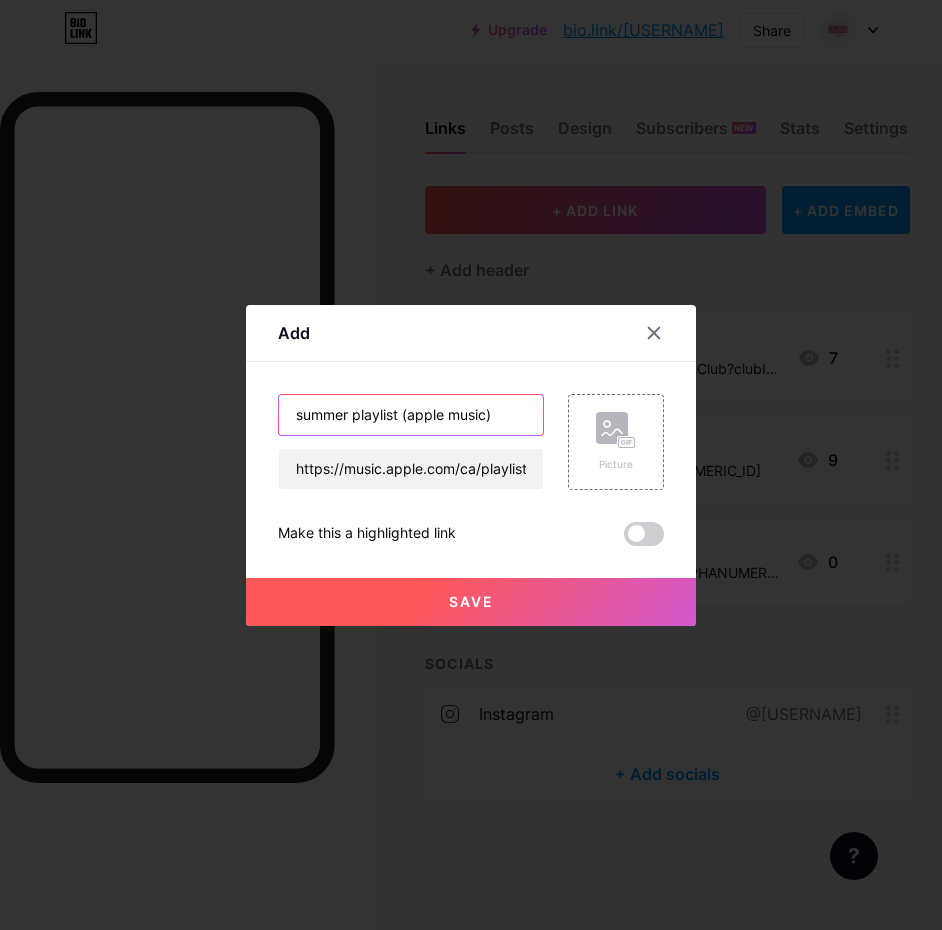 type on "summer playlist (apple music)" 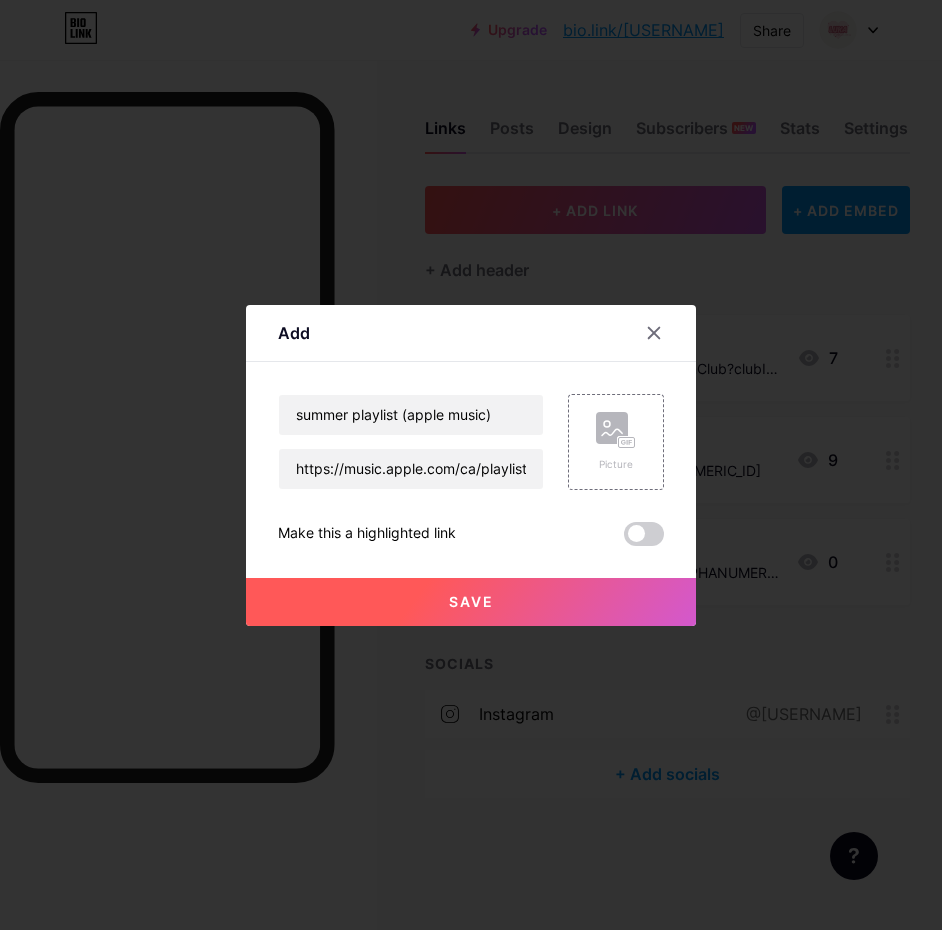click on "Save" at bounding box center [471, 602] 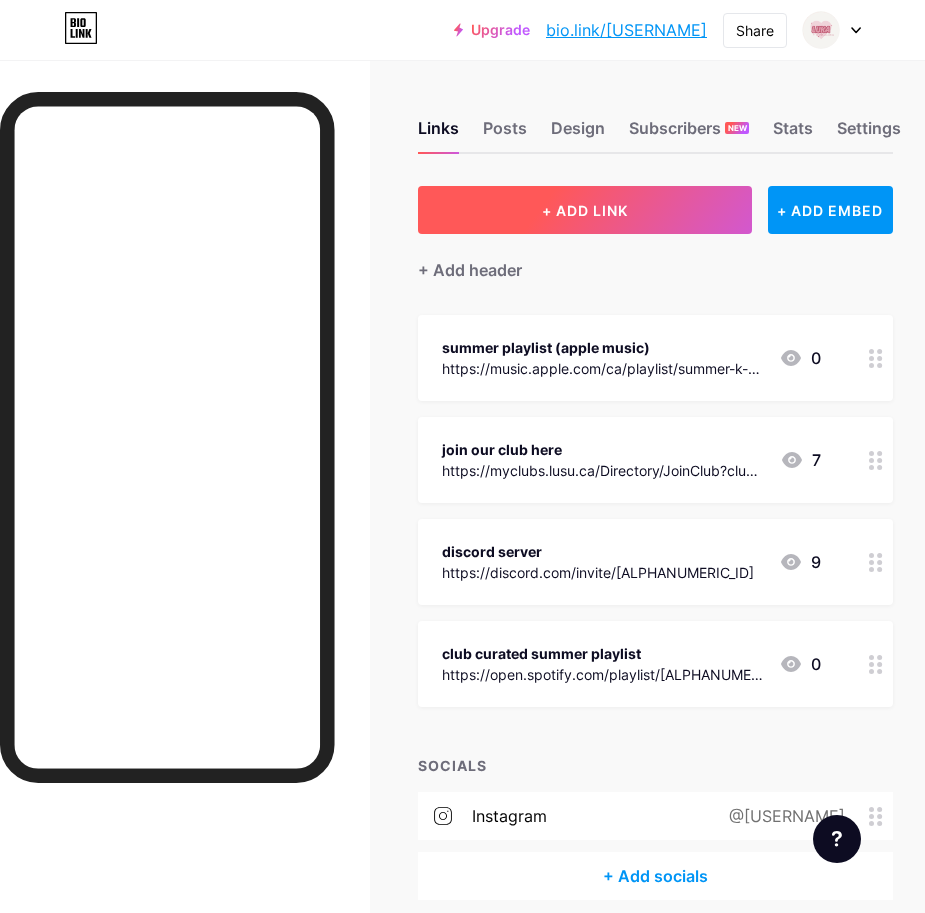 click on "+ ADD LINK" at bounding box center (585, 210) 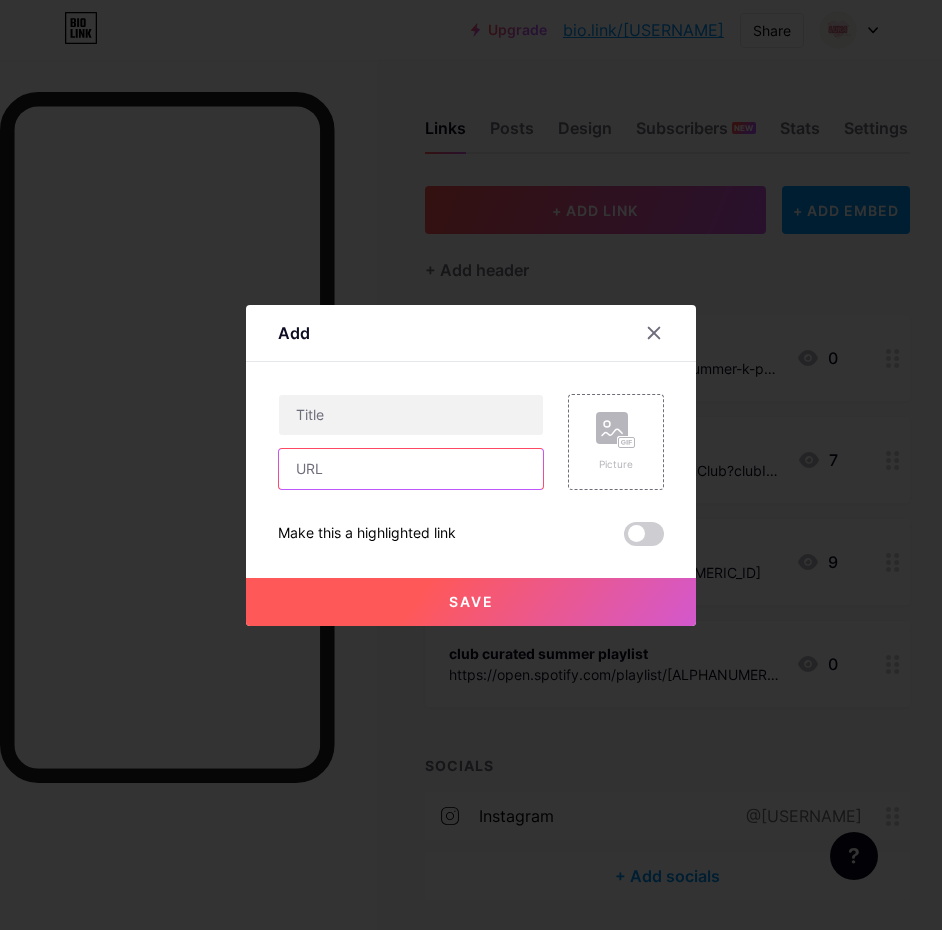 click at bounding box center (411, 469) 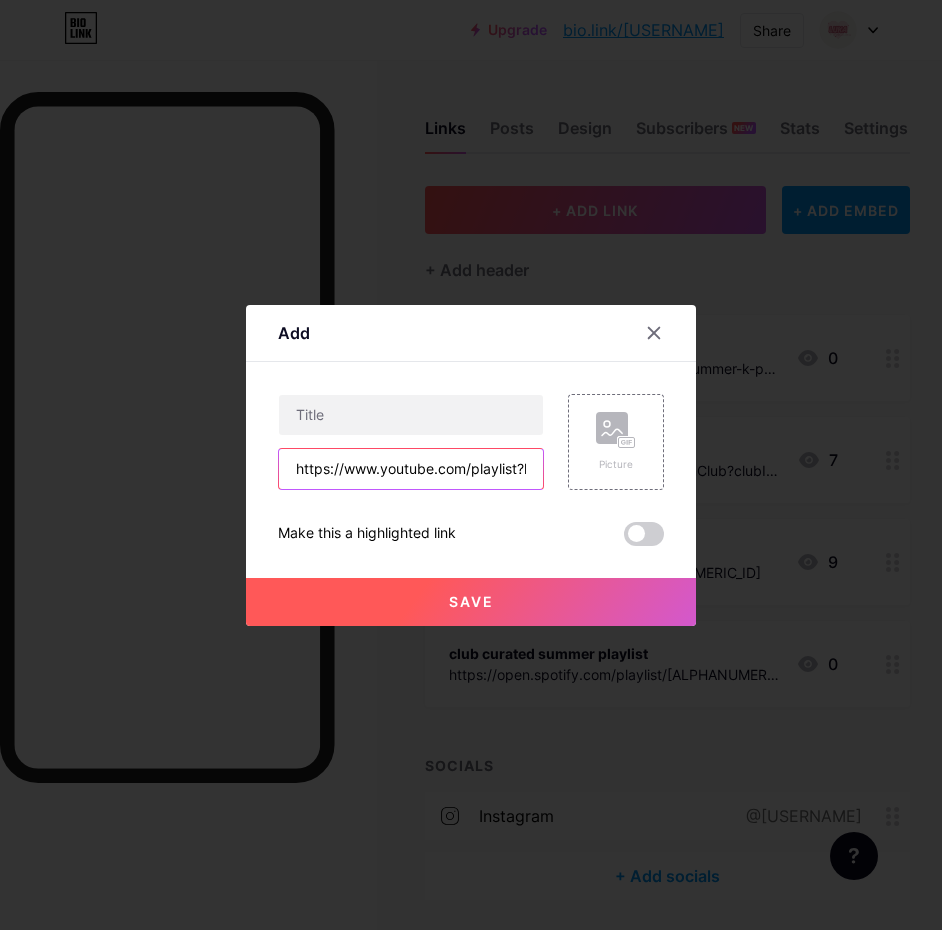 scroll, scrollTop: 0, scrollLeft: 540, axis: horizontal 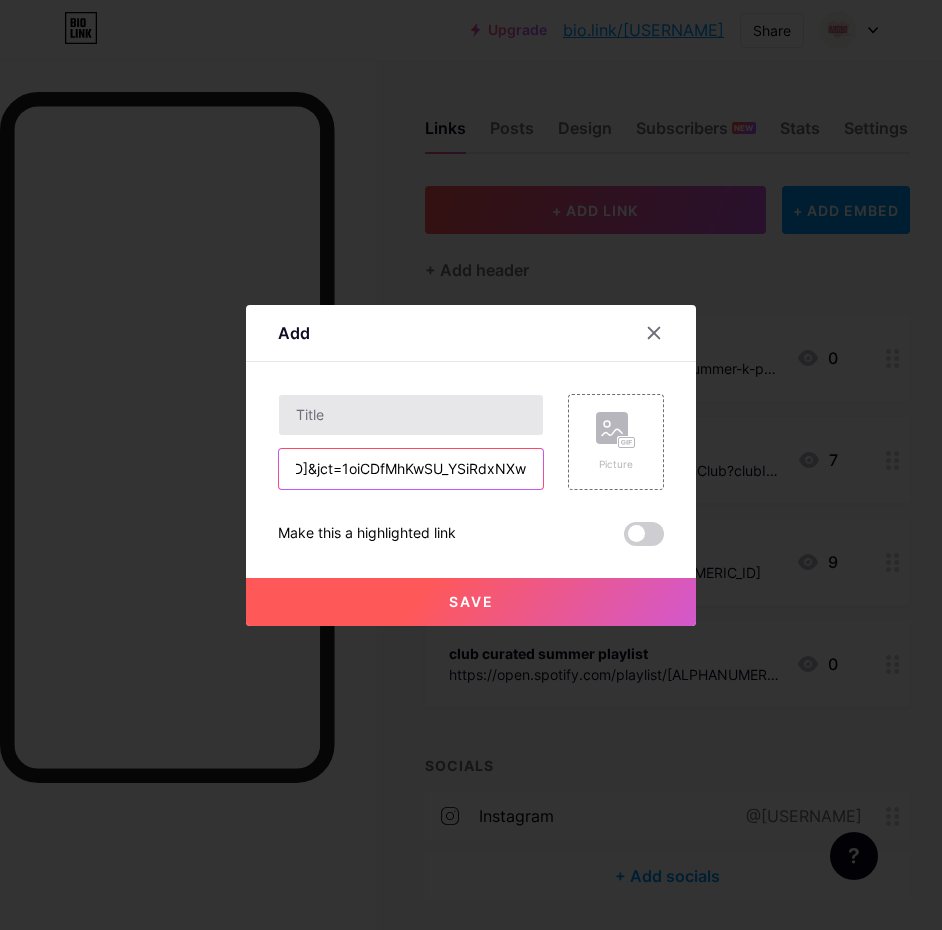 type on "https://www.youtube.com/playlist?list=[ALPHANUMERIC_ID]&jct=1oiCDfMhKwSU_YSiRdxNXw" 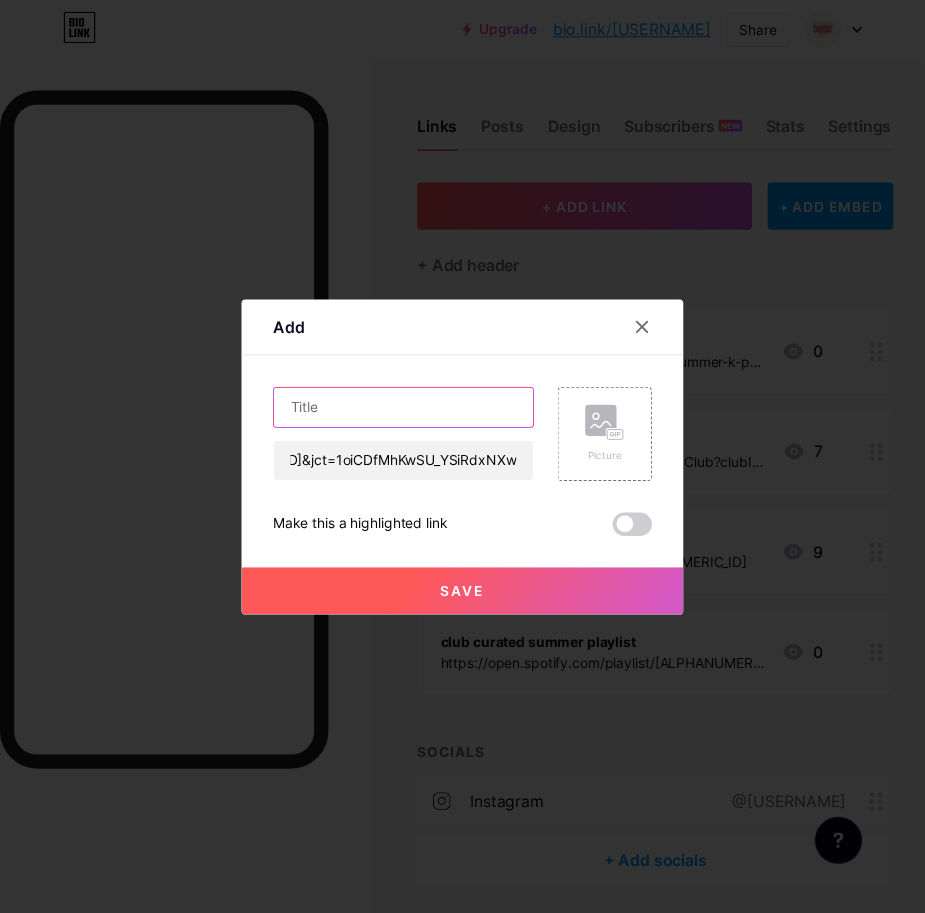 scroll, scrollTop: 0, scrollLeft: 0, axis: both 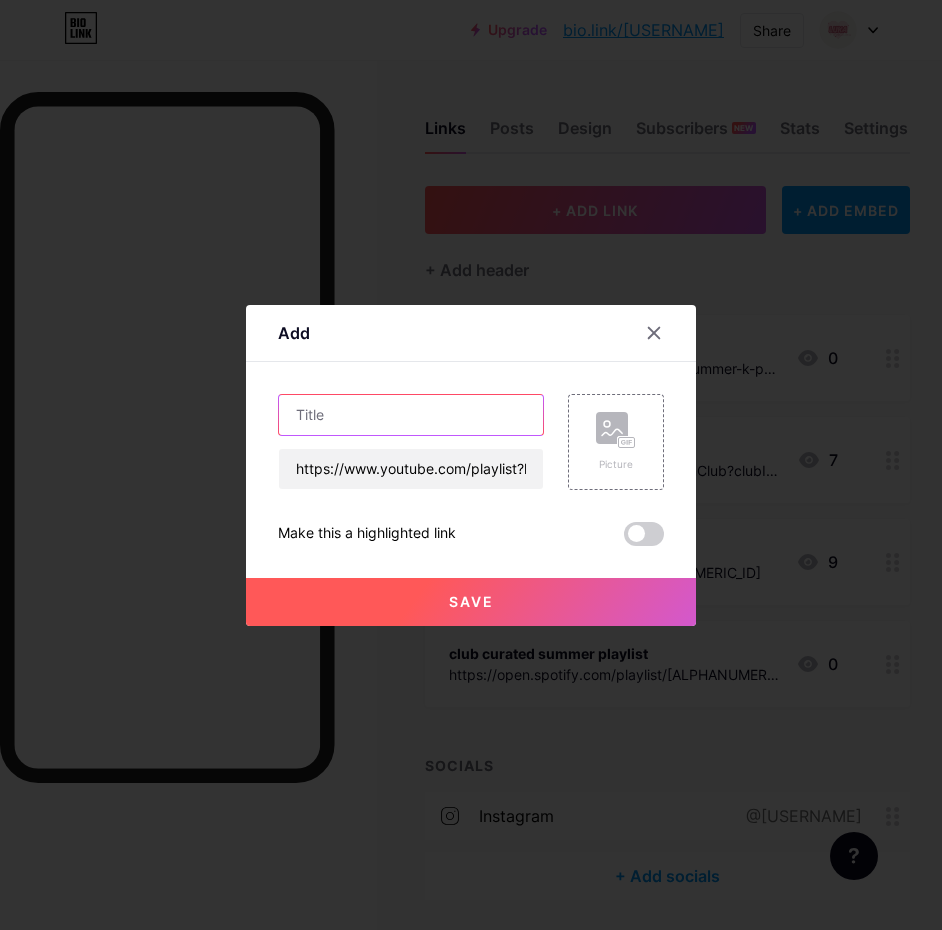 click at bounding box center (411, 415) 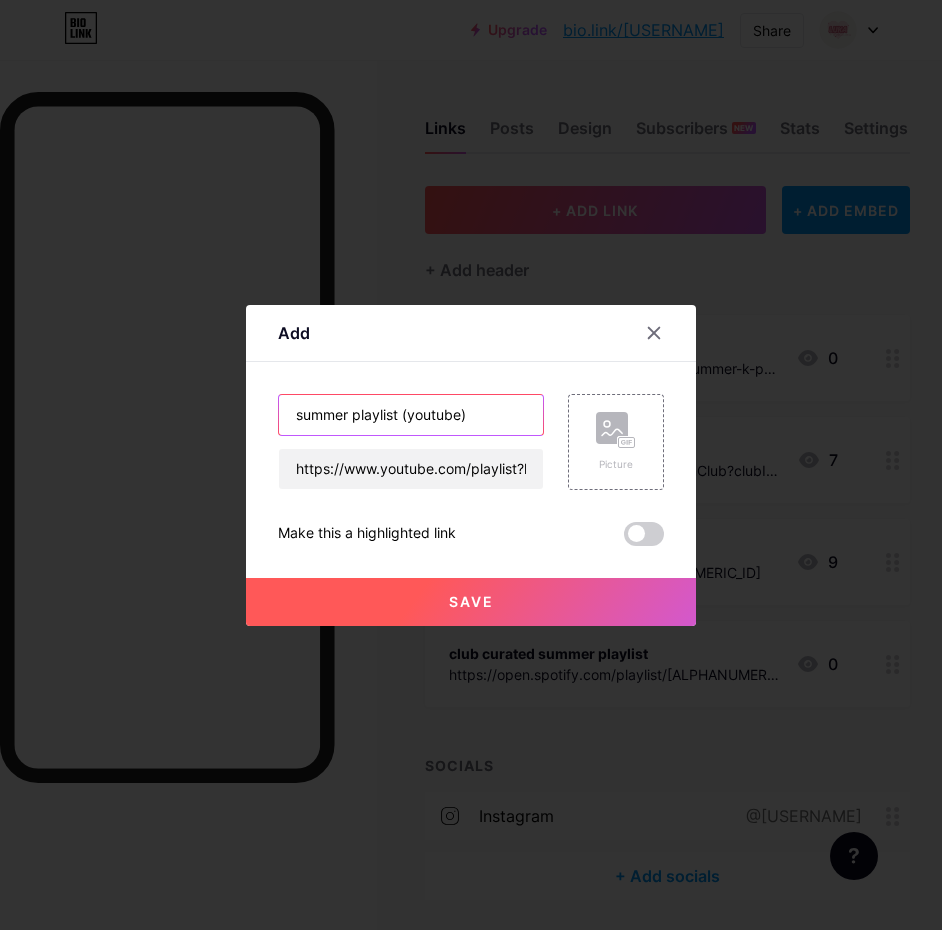 type on "summer playlist (youtube)" 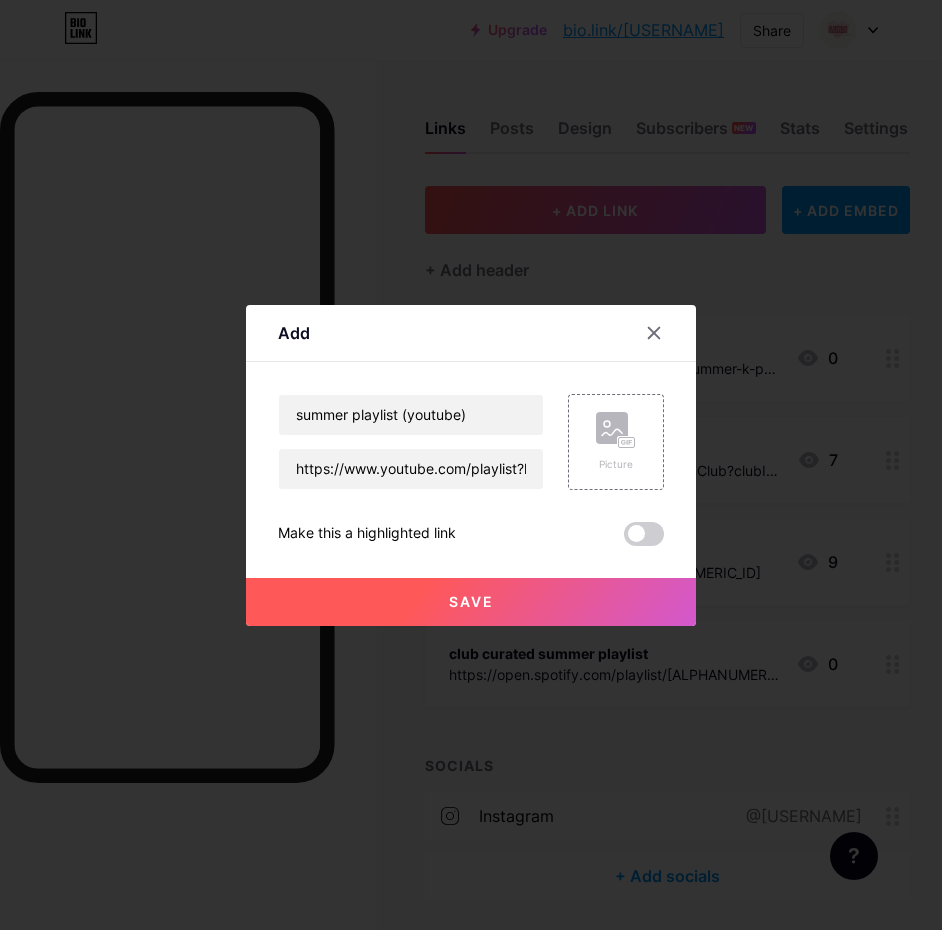 click on "Save" at bounding box center [471, 601] 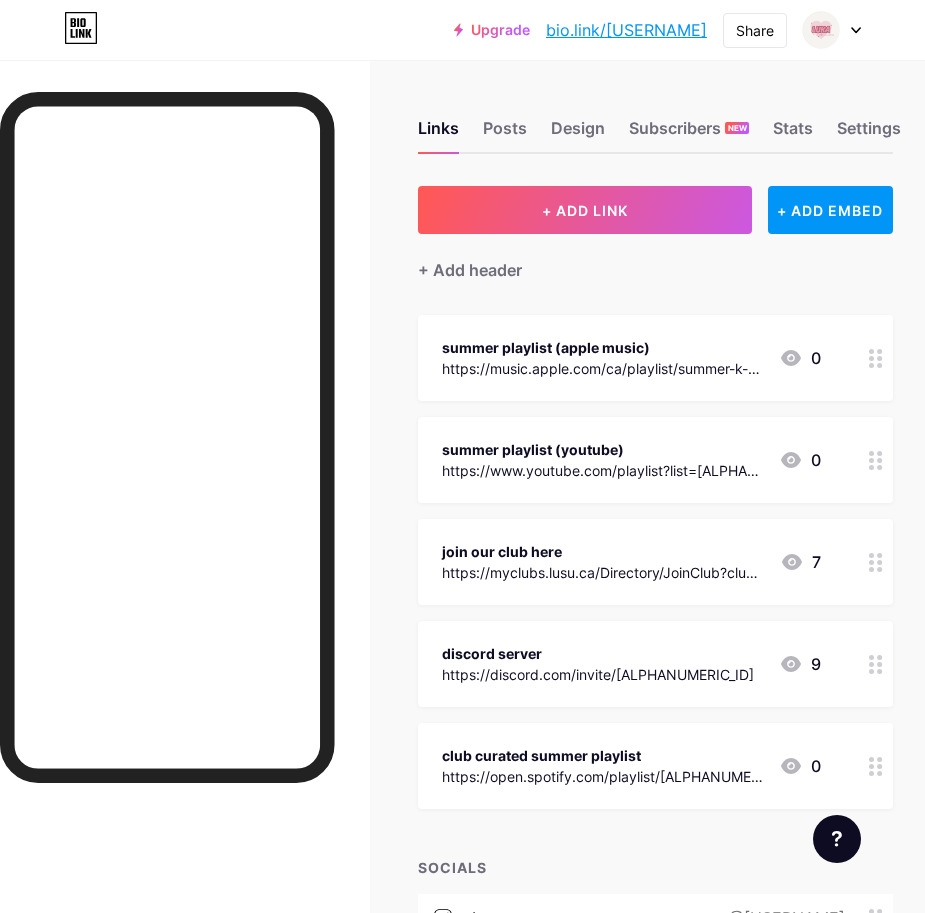 drag, startPoint x: 610, startPoint y: 754, endPoint x: 622, endPoint y: 822, distance: 69.050705 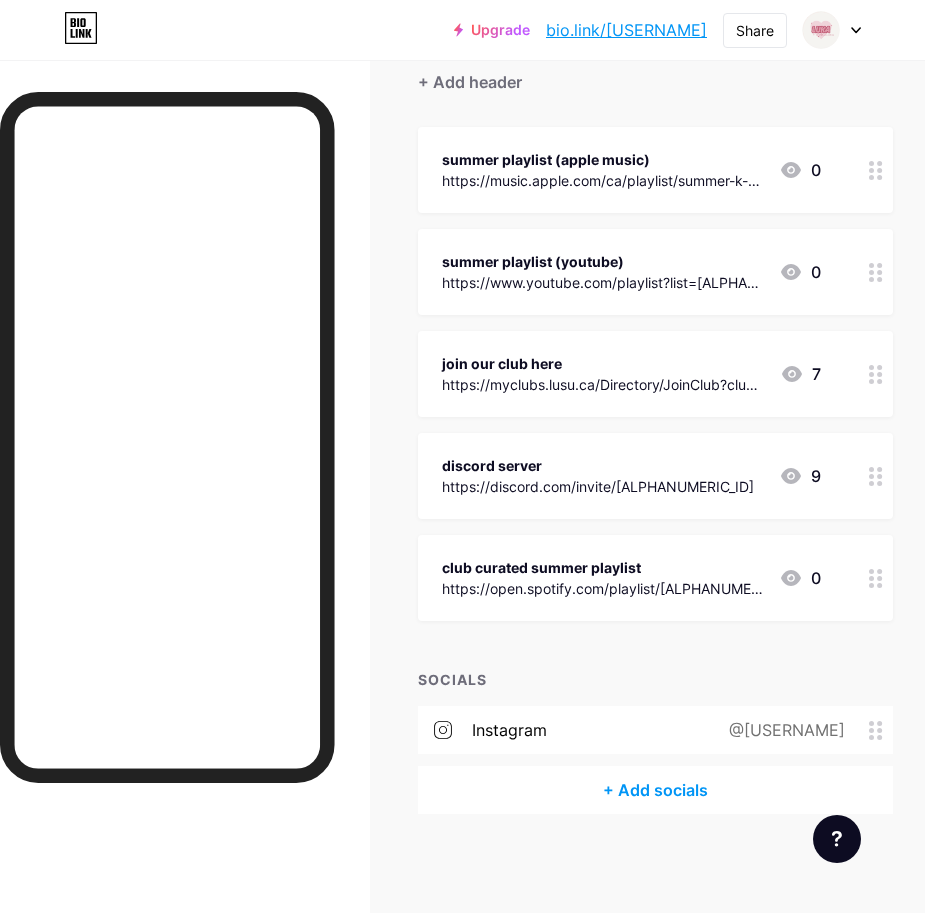 click at bounding box center (876, 170) 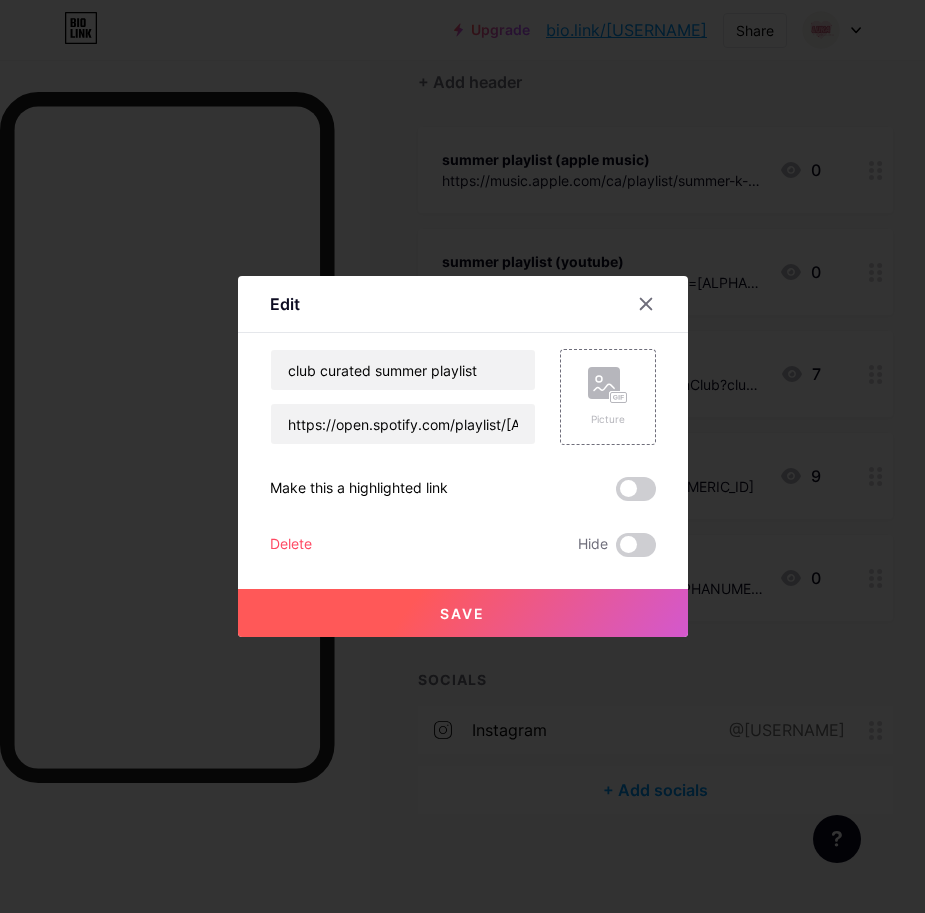 scroll, scrollTop: 171, scrollLeft: 0, axis: vertical 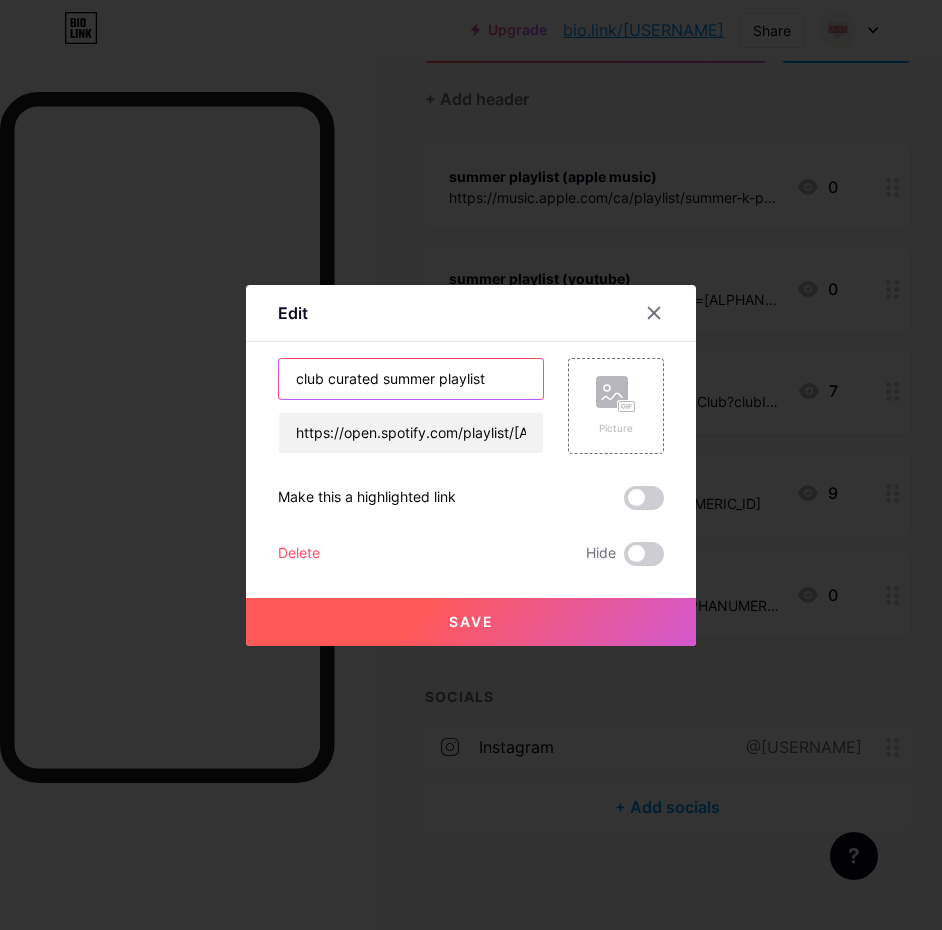 drag, startPoint x: 376, startPoint y: 380, endPoint x: 222, endPoint y: 378, distance: 154.01299 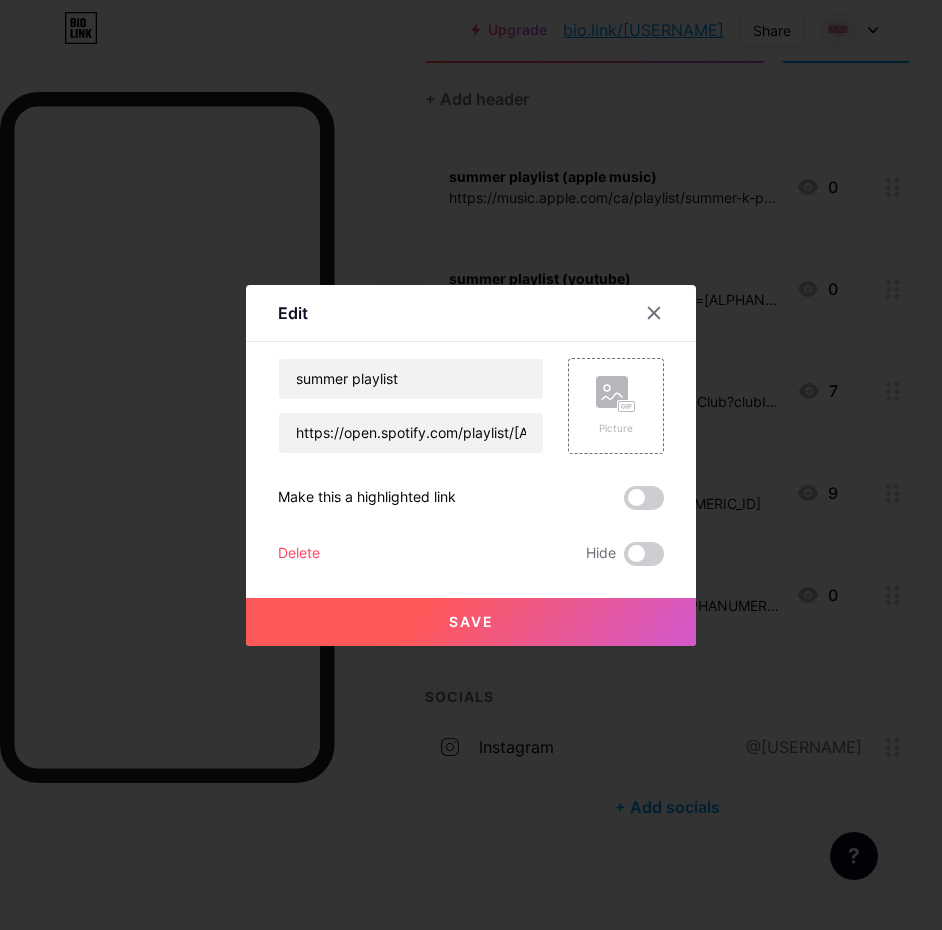 click on "Content
YouTube
Play YouTube video without leaving your page.
ADD
Vimeo
Play Vimeo video without leaving your page.
ADD
Tiktok
Grow your TikTok following
ADD
Tweet
Embed a tweet.
ADD
Reddit
Showcase your Reddit profile
ADD
Spotify
Embed Spotify to play the preview of a track.
ADD
Twitch
Play Twitch video without leaving your page.
ADD
SoundCloud
ADD" at bounding box center [471, 454] 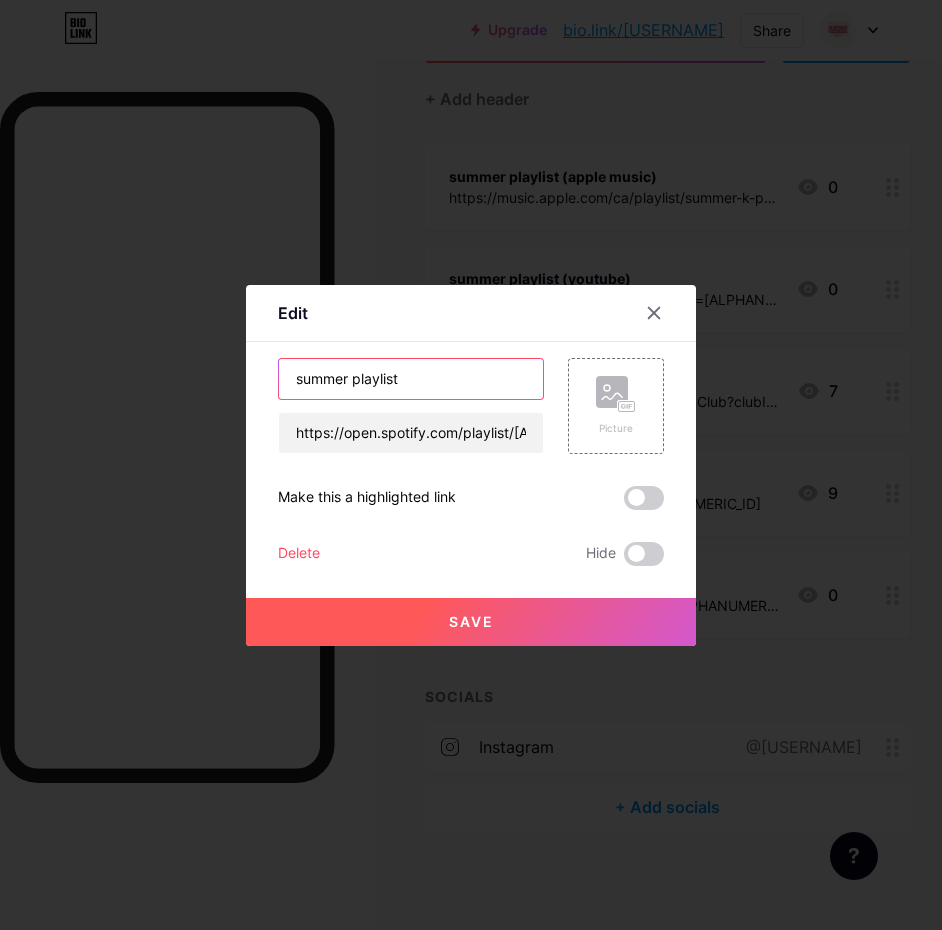 click on "summer playlist" at bounding box center (411, 379) 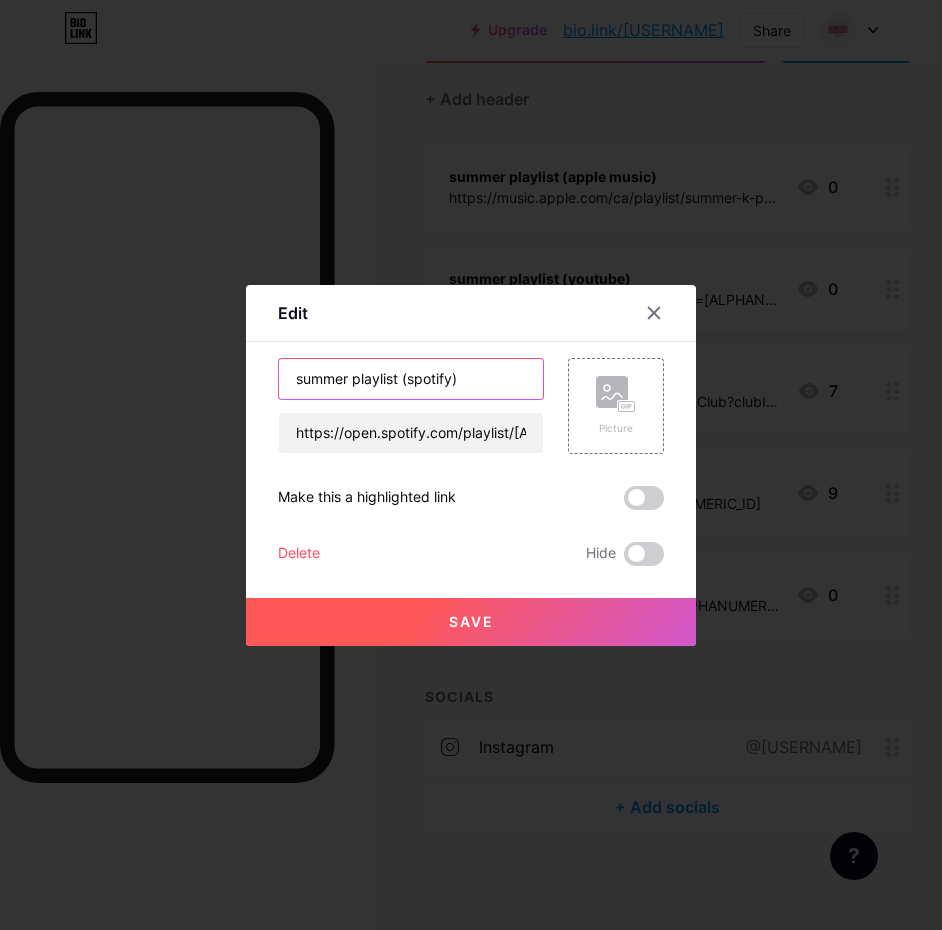 type on "summer playlist (spotify)" 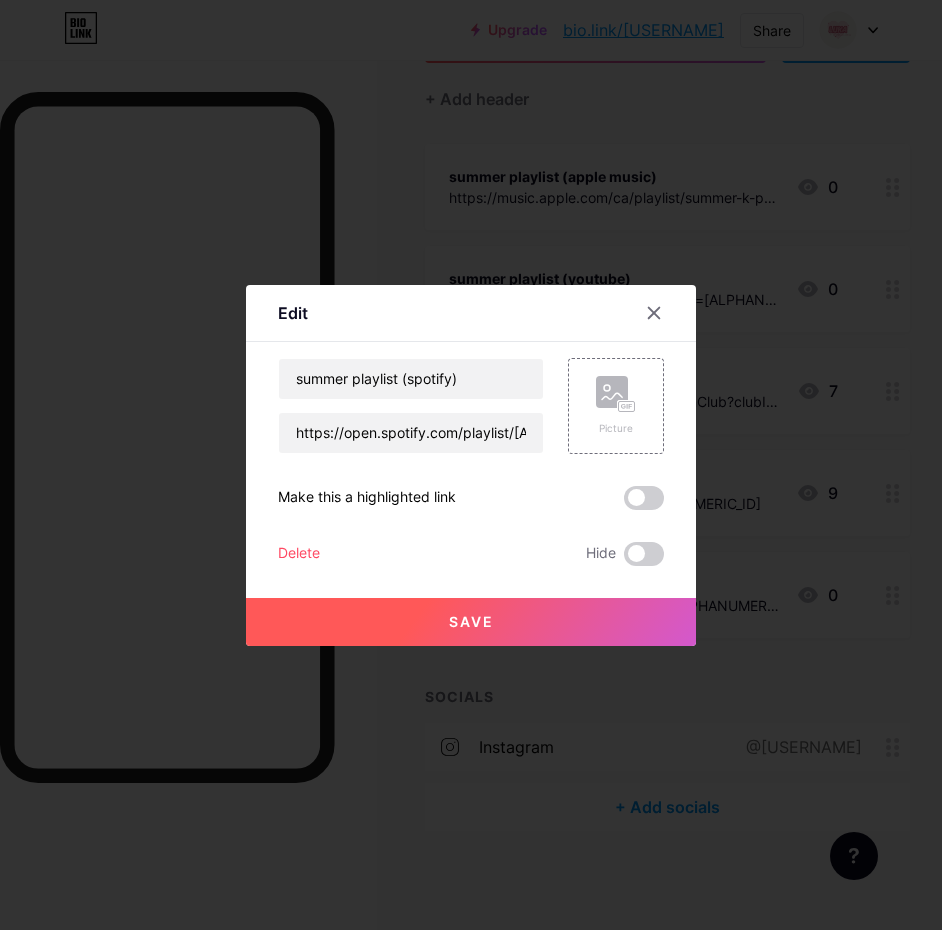 click on "Save" at bounding box center [471, 622] 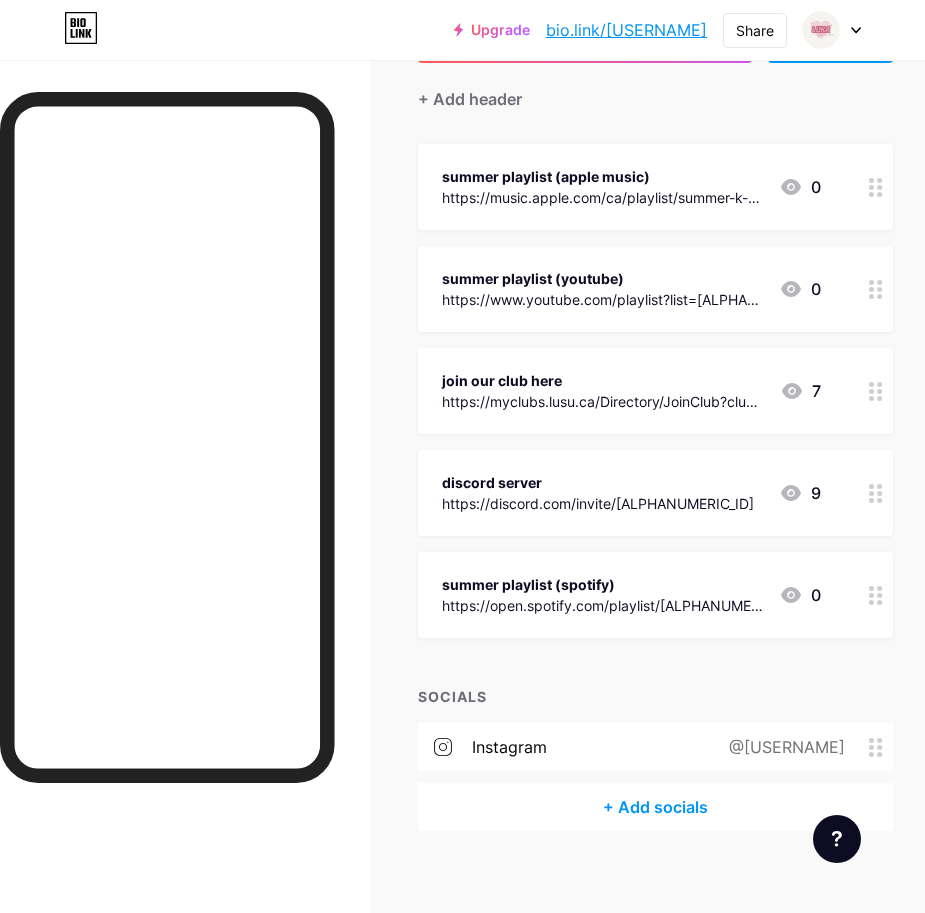 click at bounding box center (876, 595) 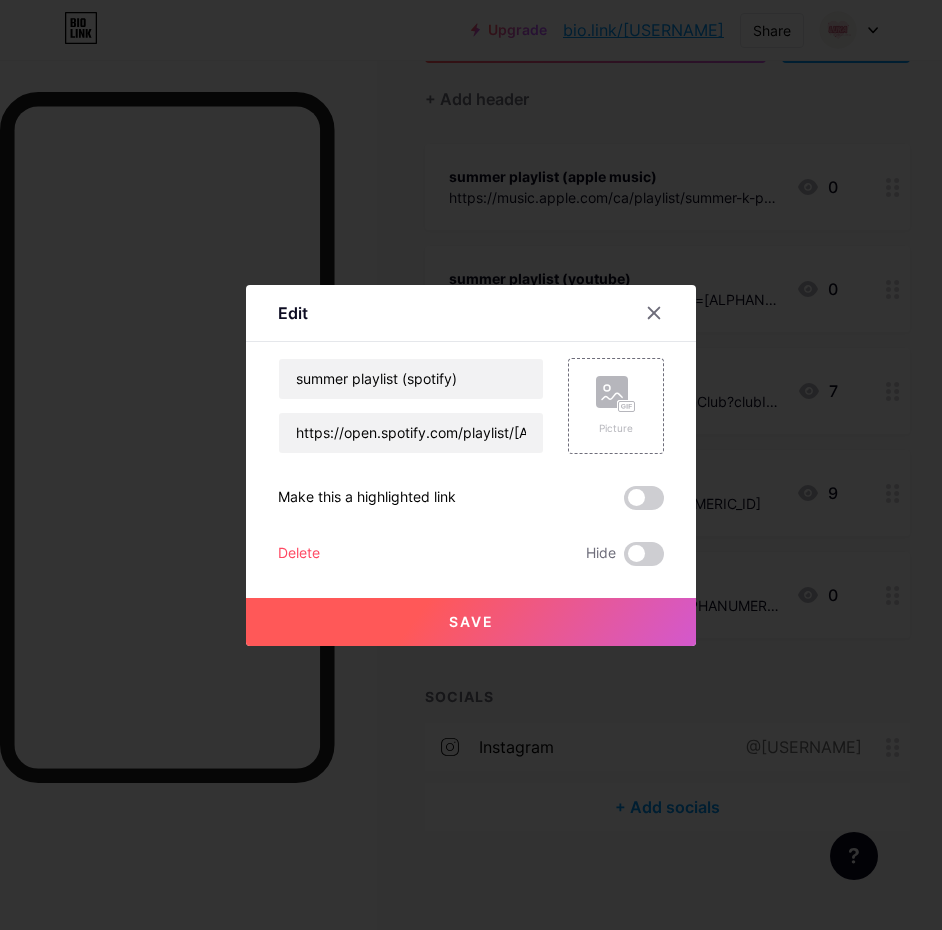drag, startPoint x: 618, startPoint y: 406, endPoint x: 764, endPoint y: 469, distance: 159.01257 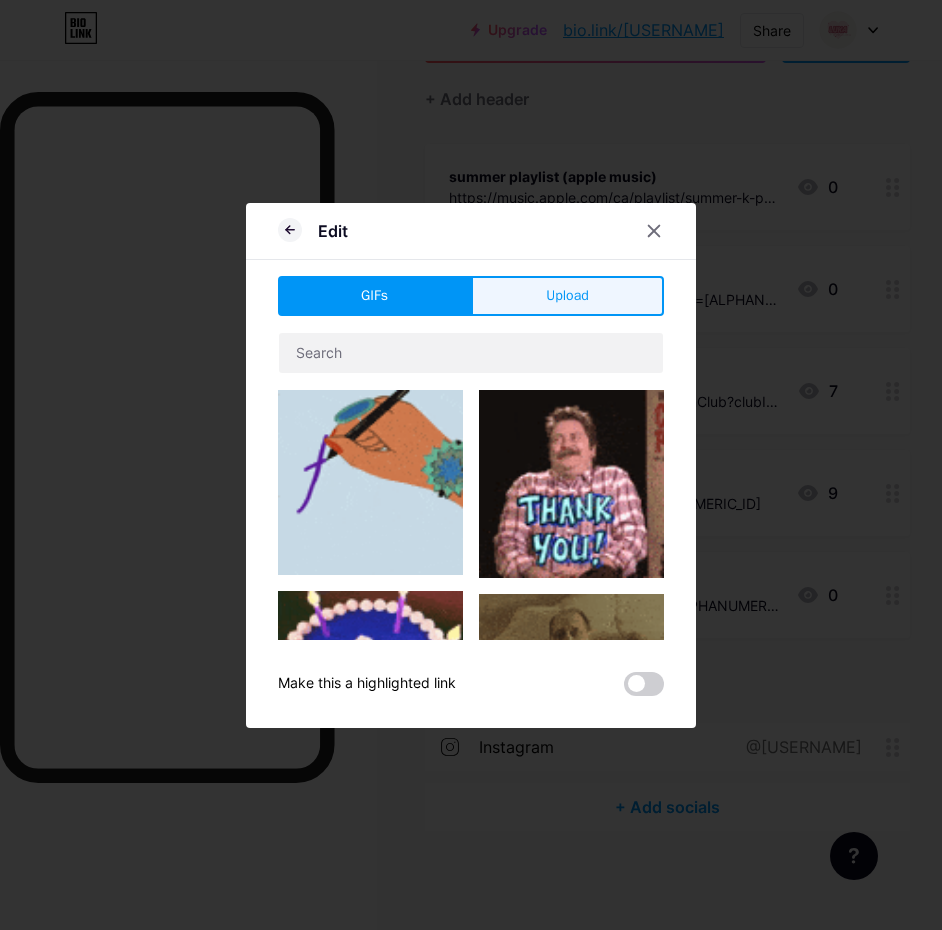 click on "Upload" at bounding box center (567, 296) 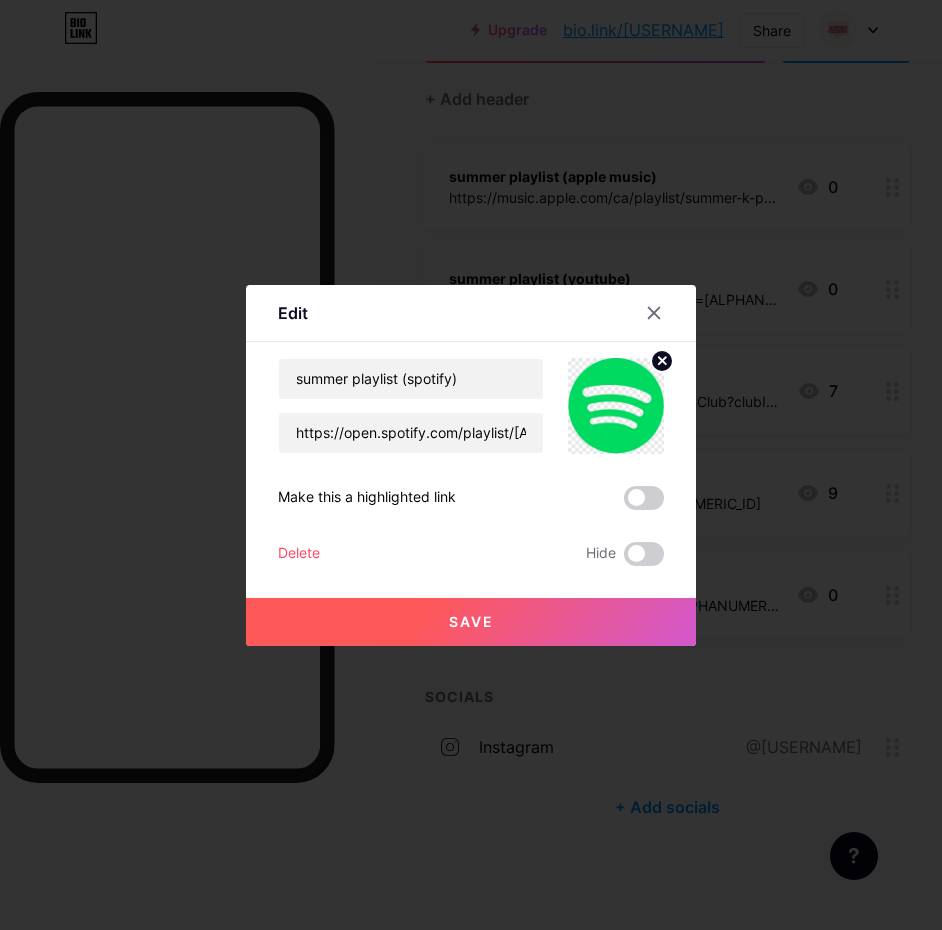 click on "Save" at bounding box center [471, 622] 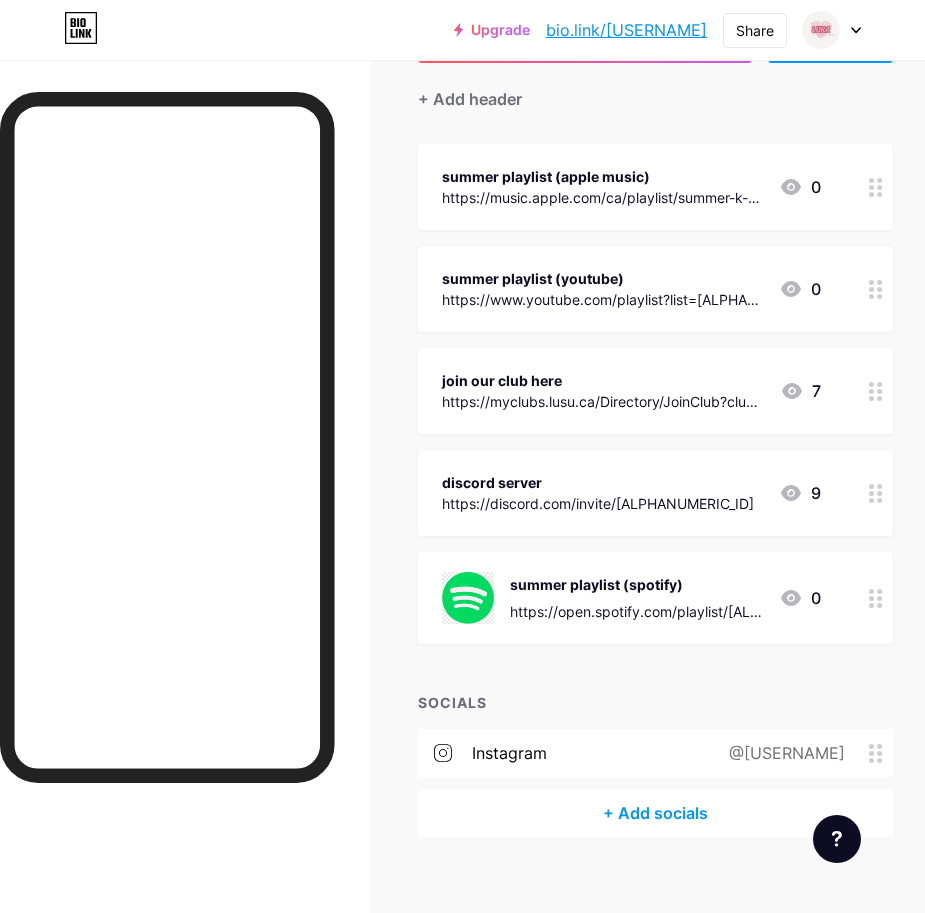 click on "summer playlist (spotify)
https://open.spotify.com/playlist/[ALPHANUMERIC_ID]?si=[ALPHANUMERIC_ID]
0" at bounding box center [655, 187] 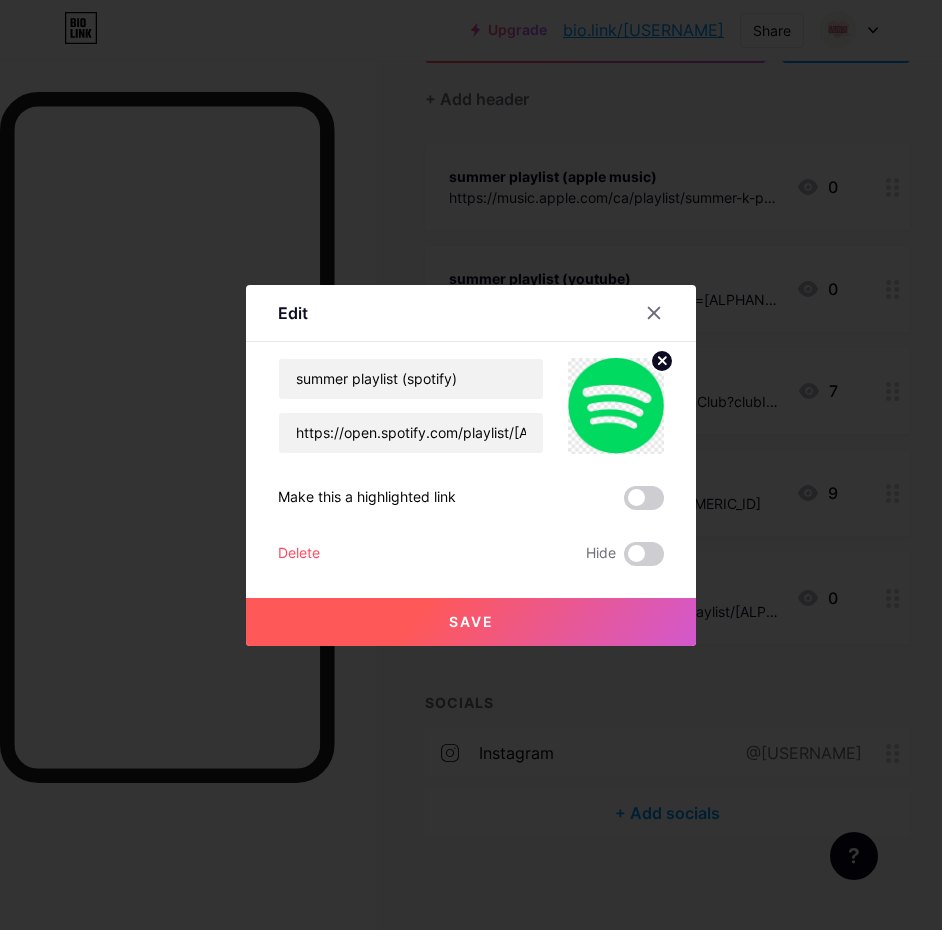 click at bounding box center [662, 361] 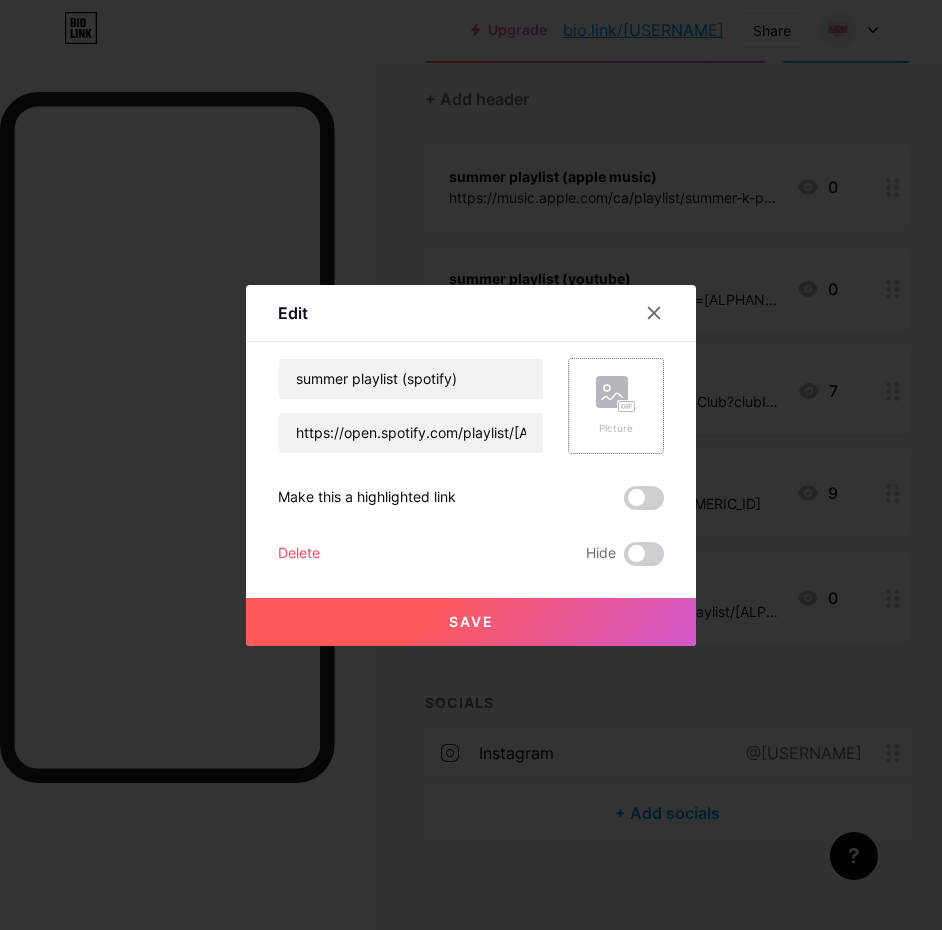 click on "Picture" at bounding box center (616, 406) 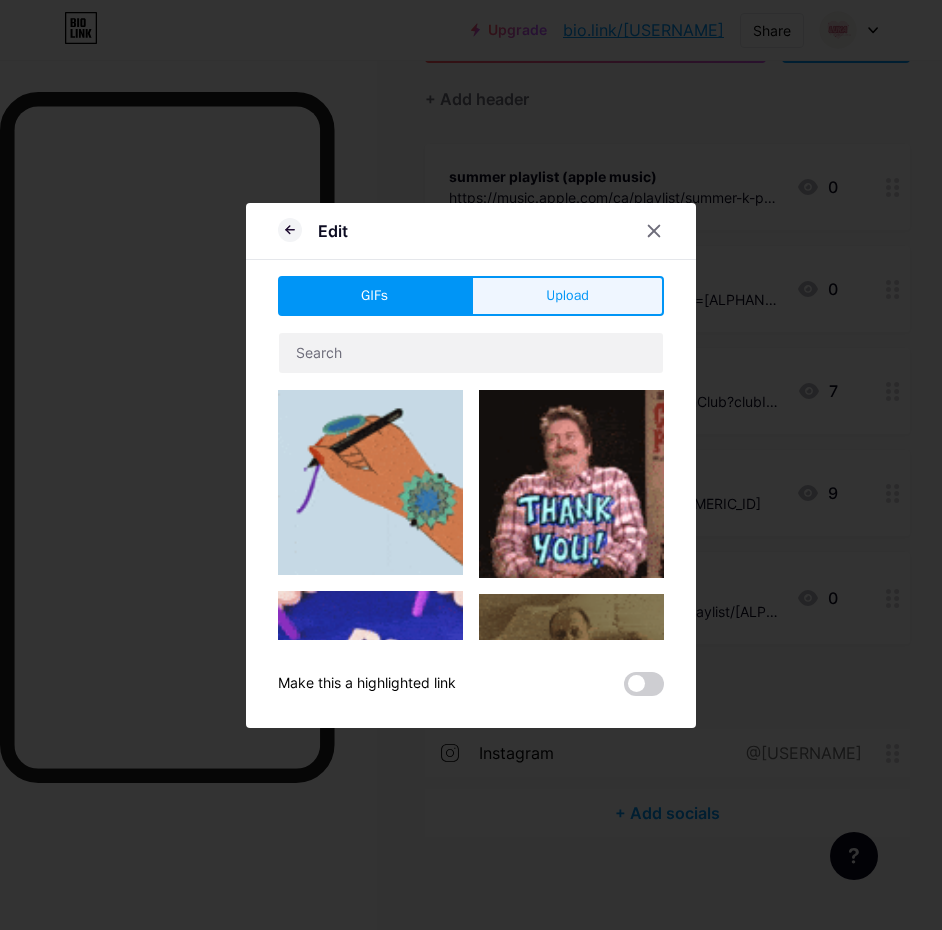 click on "Upload" at bounding box center [567, 295] 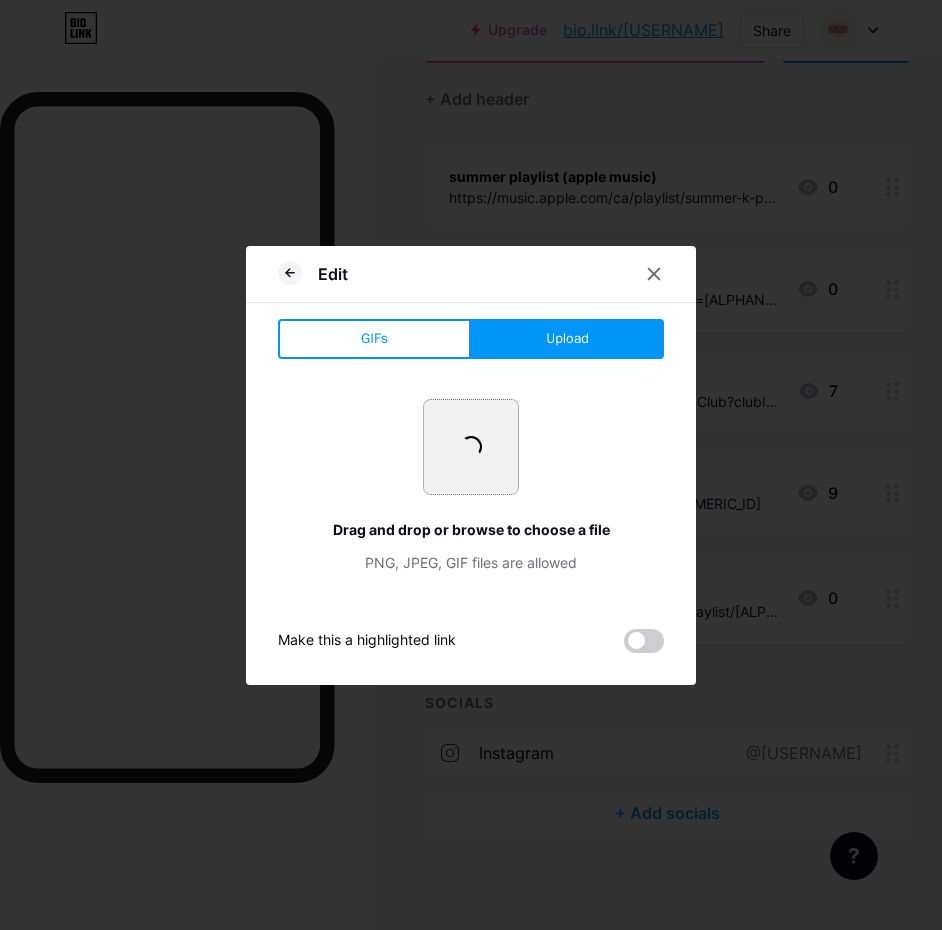 click on "+       Drag and drop or browse to choose a file   PNG, JPEG, GIF files are allowed" at bounding box center [471, 486] 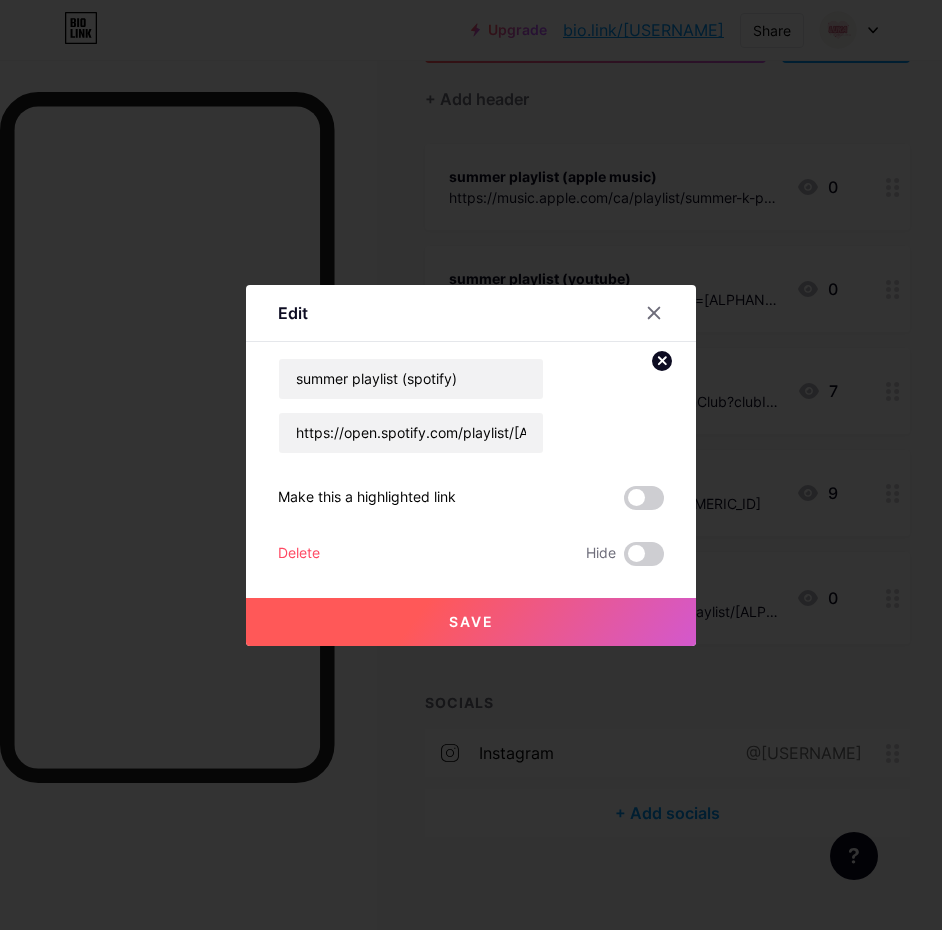 click at bounding box center (662, 361) 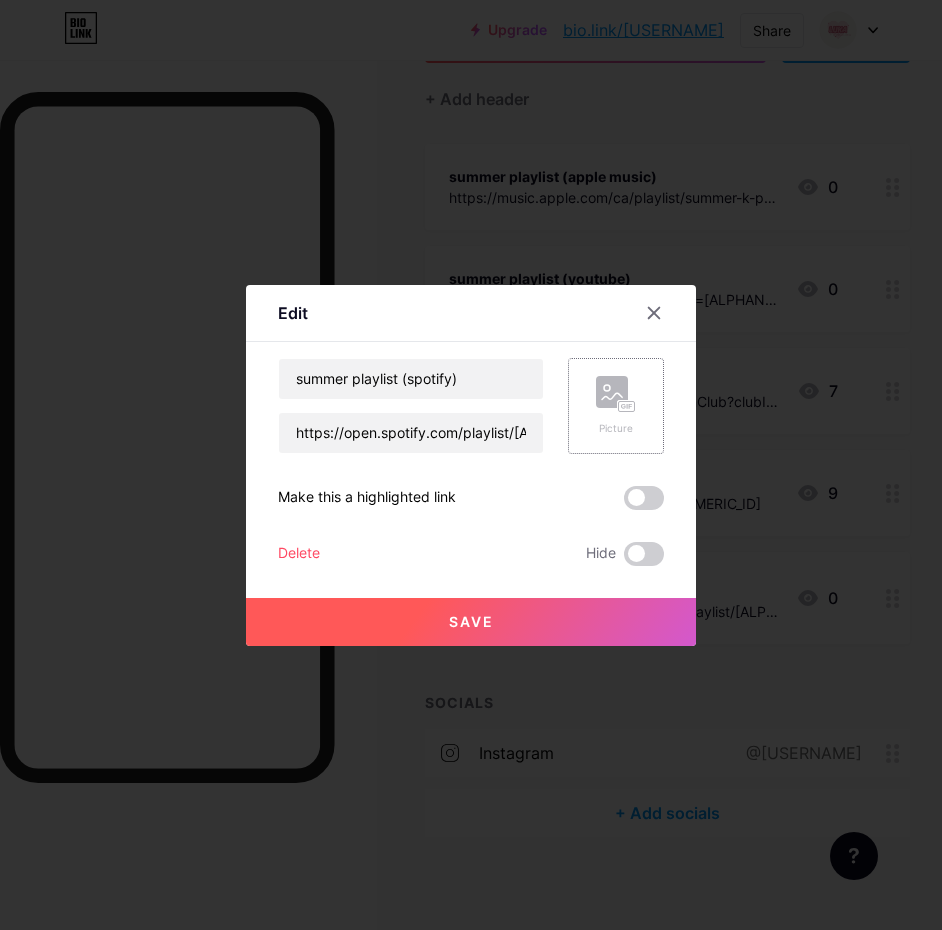 click at bounding box center (616, 394) 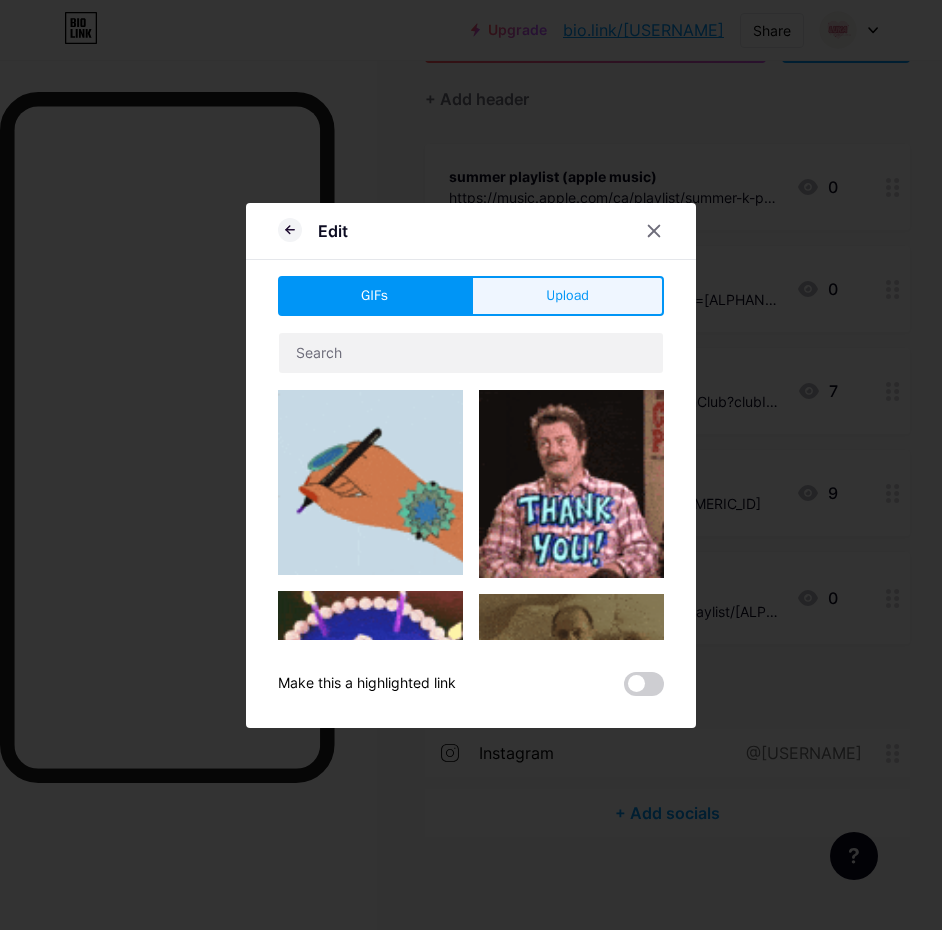 click on "Upload" at bounding box center [567, 295] 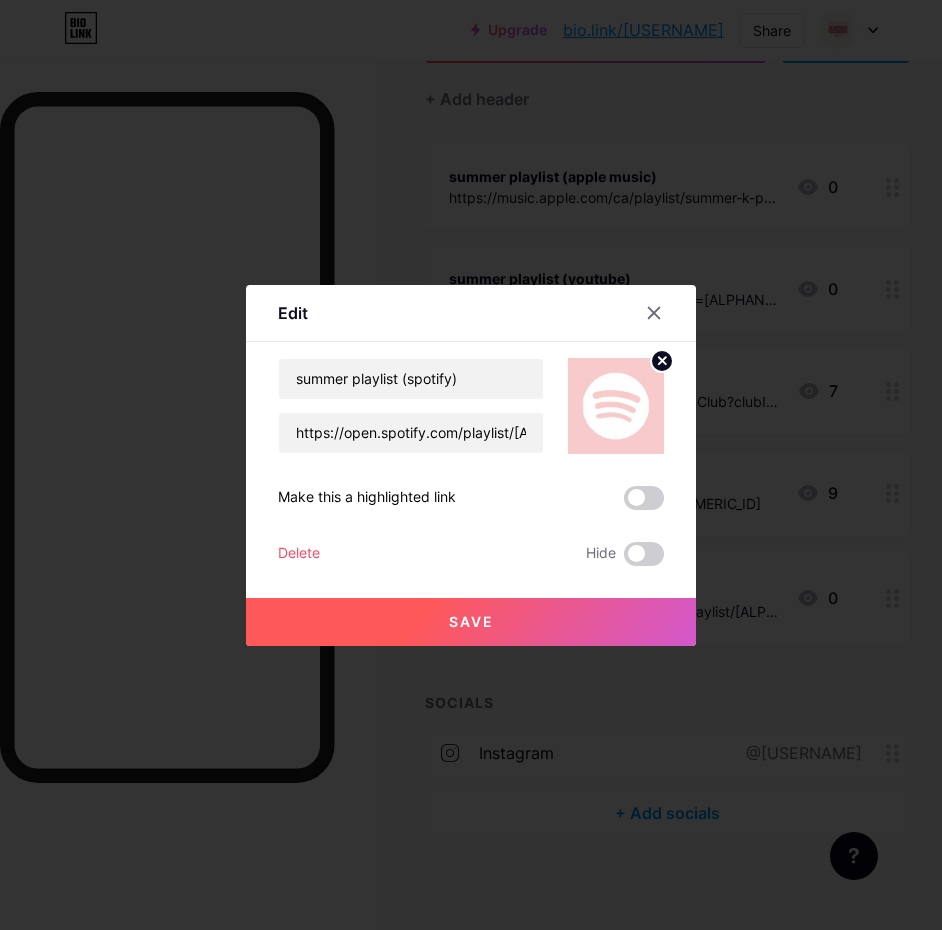 click on "Save" at bounding box center (471, 622) 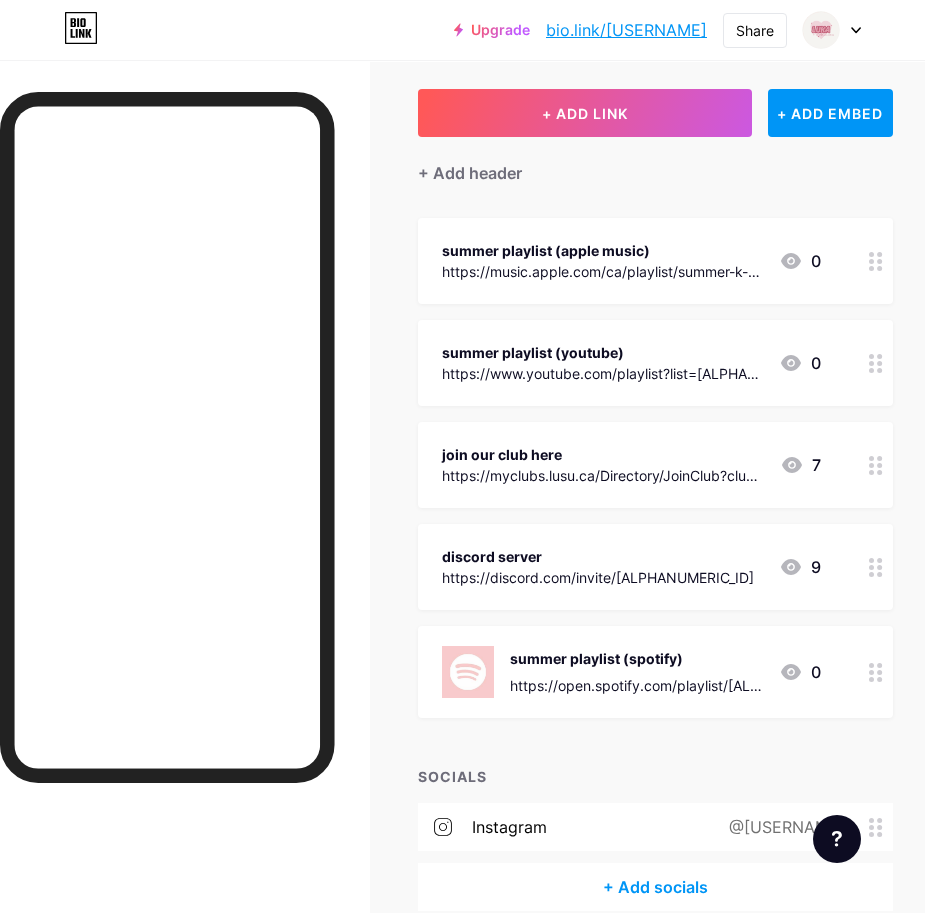 scroll, scrollTop: 0, scrollLeft: 0, axis: both 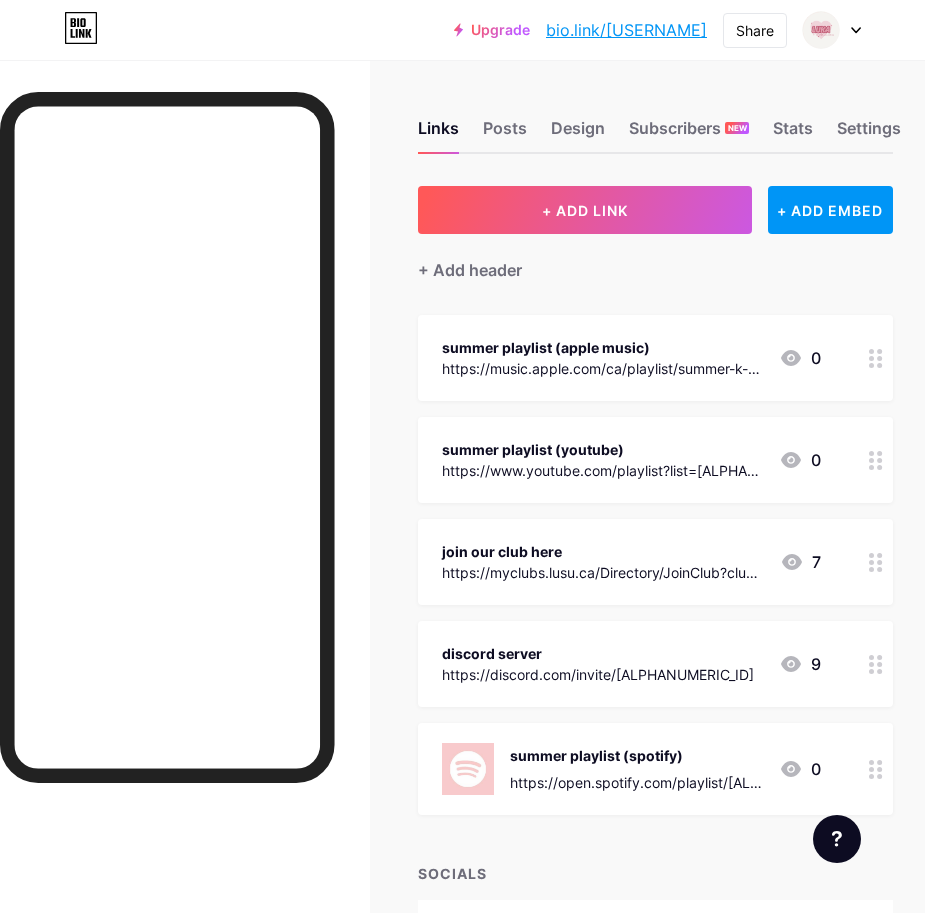 click at bounding box center (876, 460) 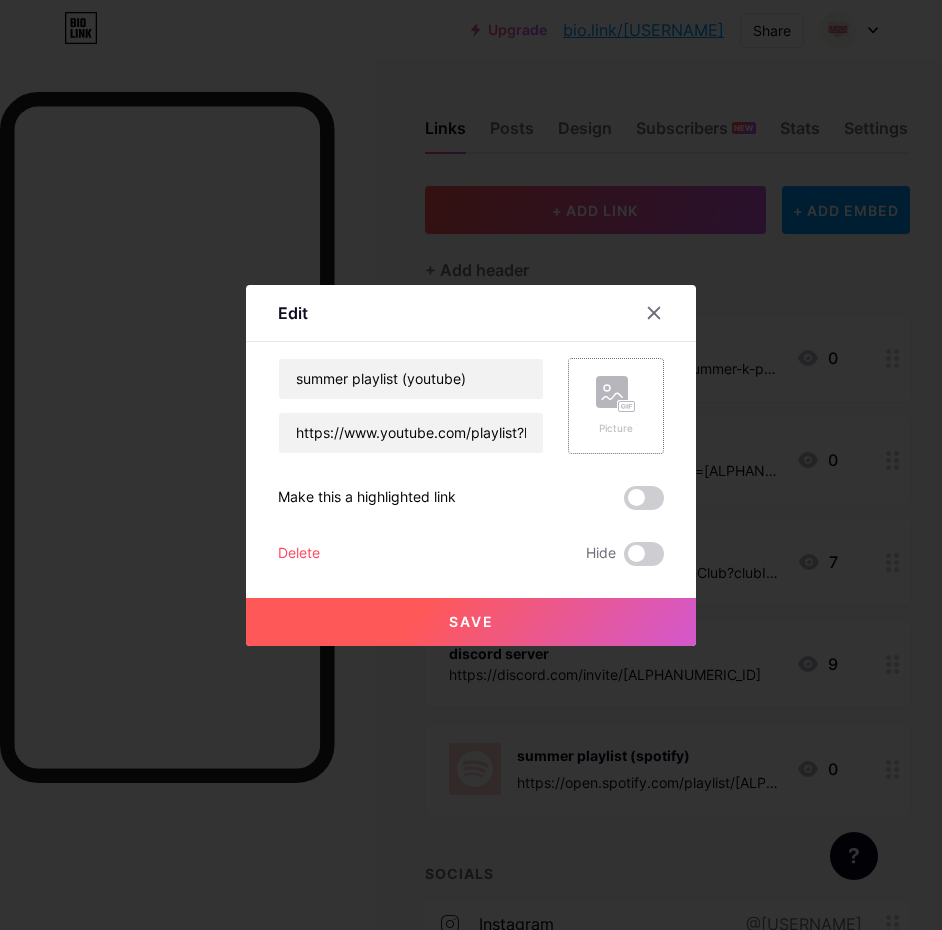 click at bounding box center (627, 406) 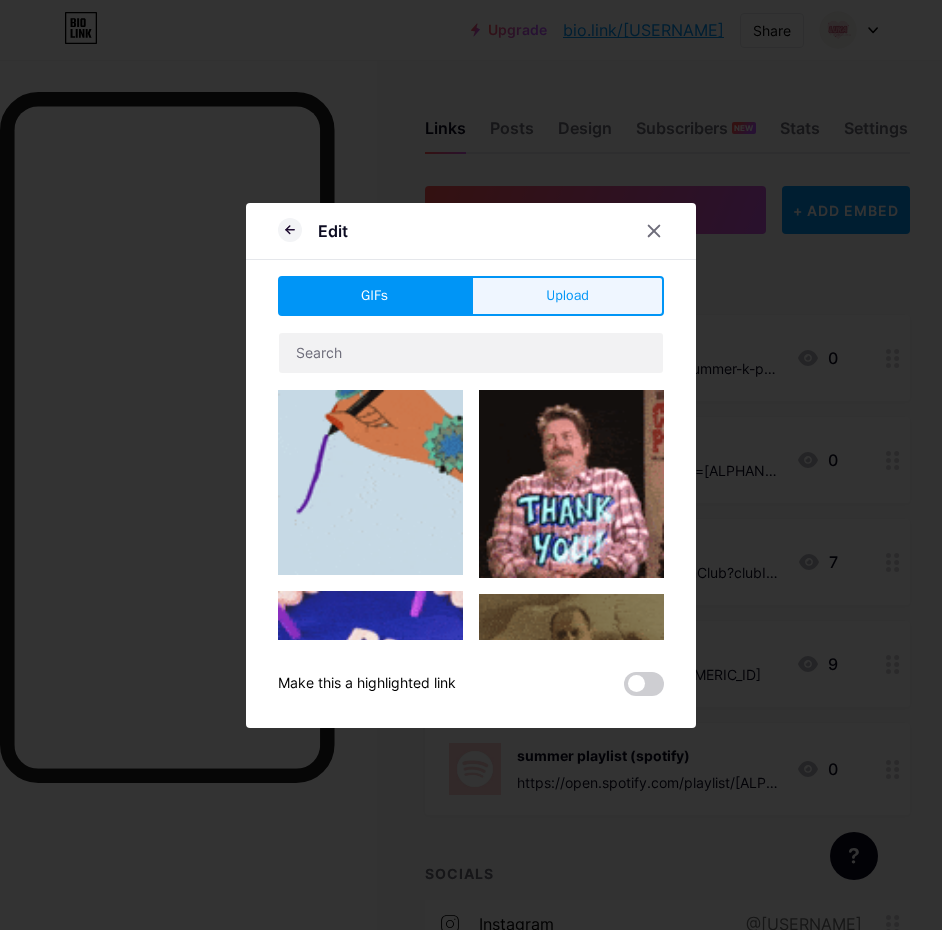 click on "Upload" at bounding box center (567, 296) 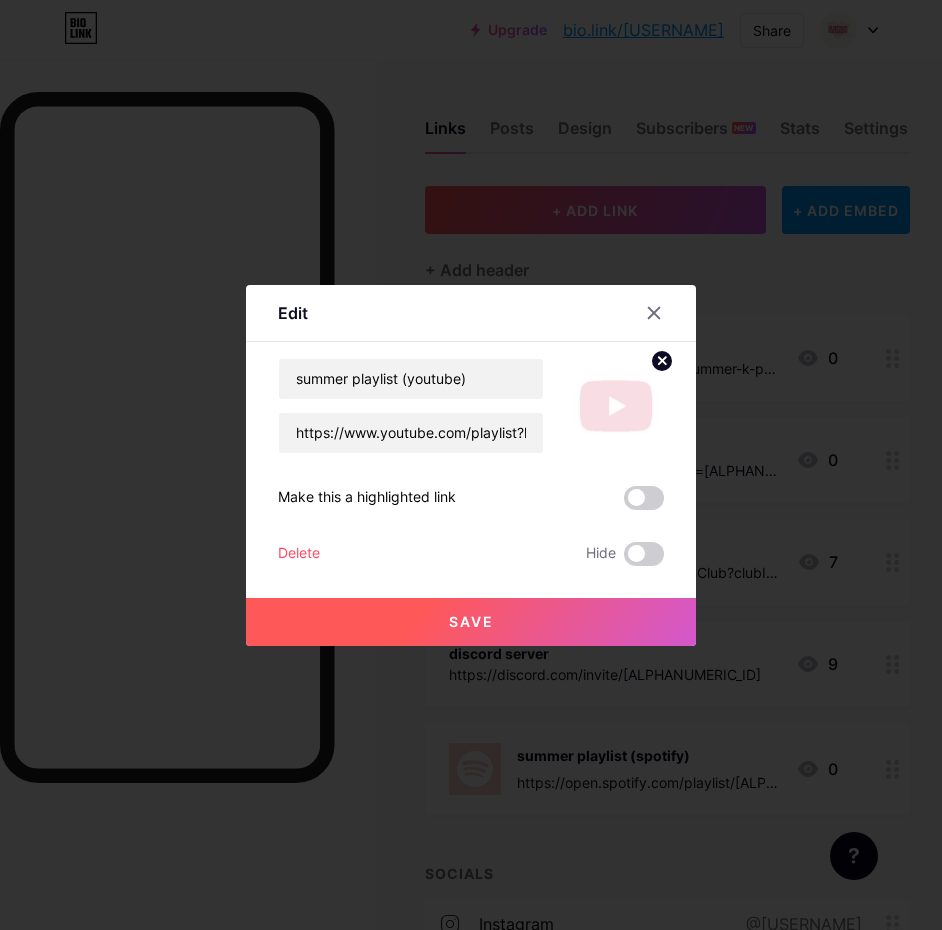 click on "Save" at bounding box center [471, 622] 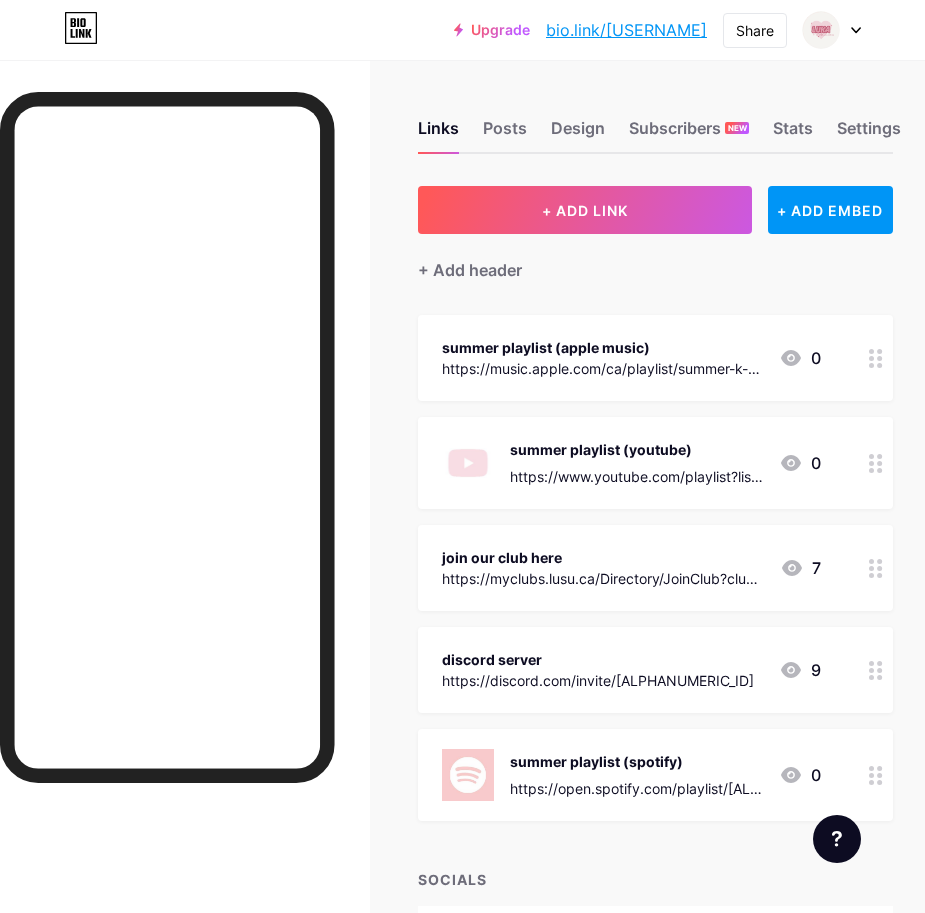 click at bounding box center [871, 358] 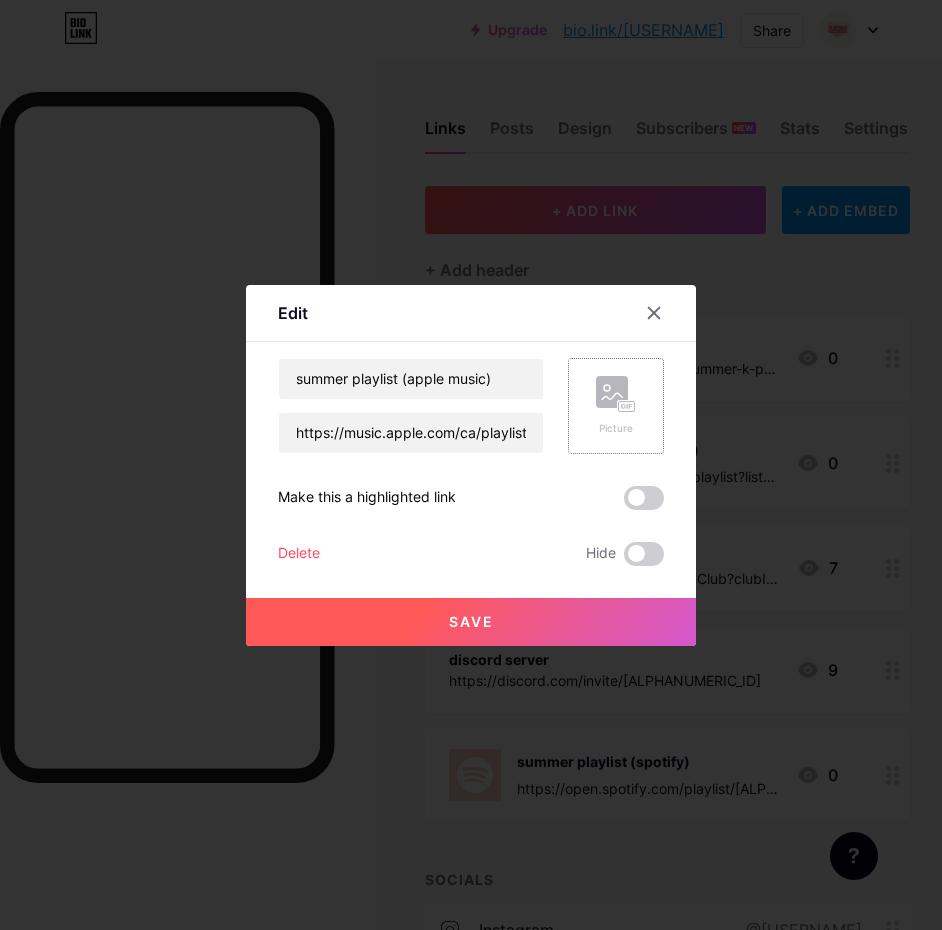 click on "Picture" at bounding box center (616, 406) 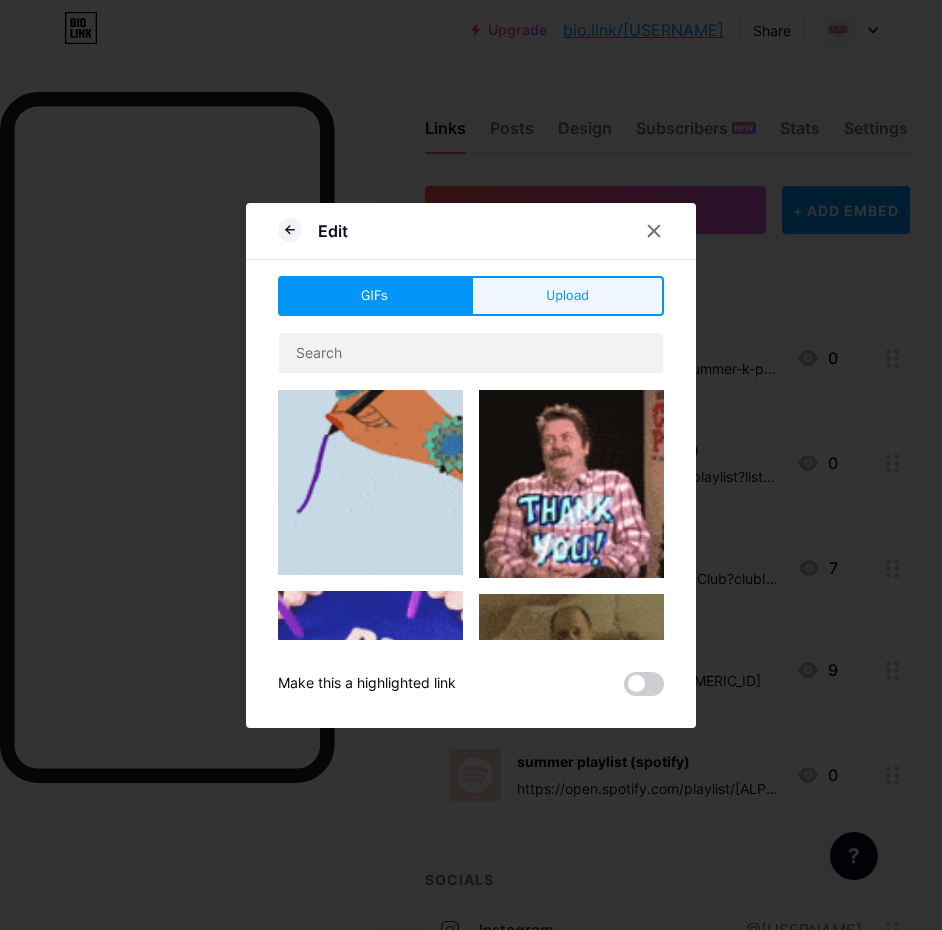 click on "Upload" at bounding box center (567, 295) 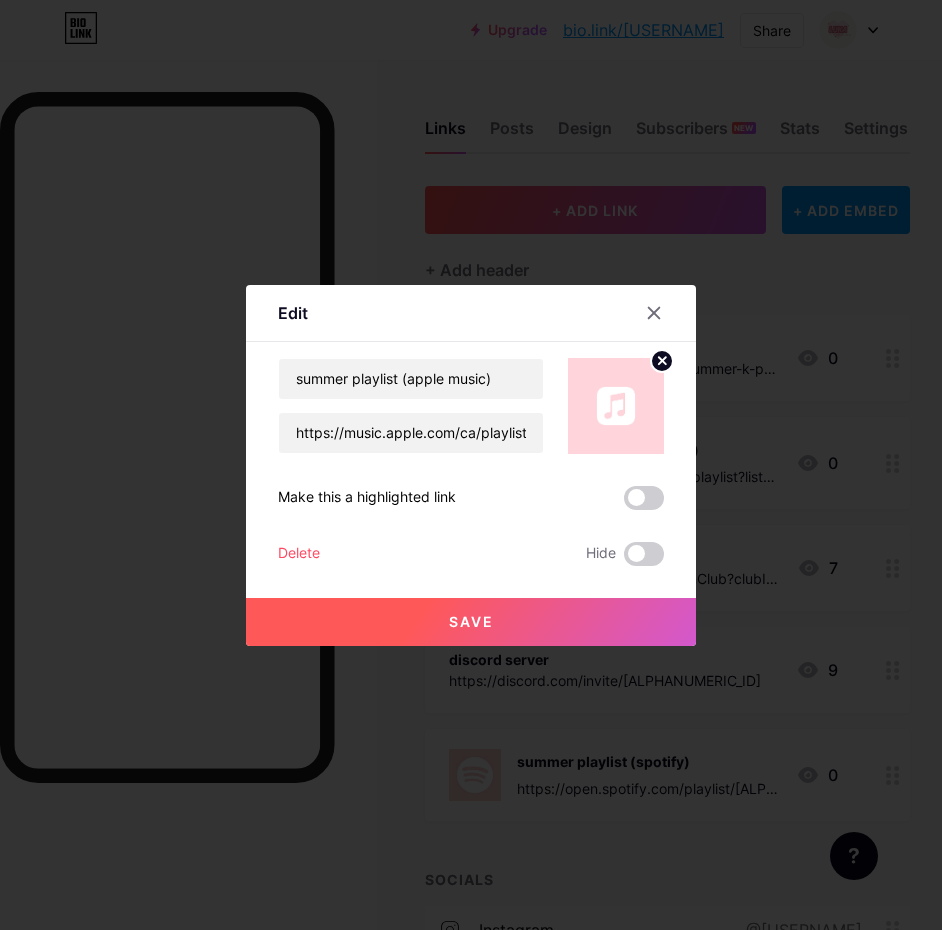 click on "Save" at bounding box center (471, 622) 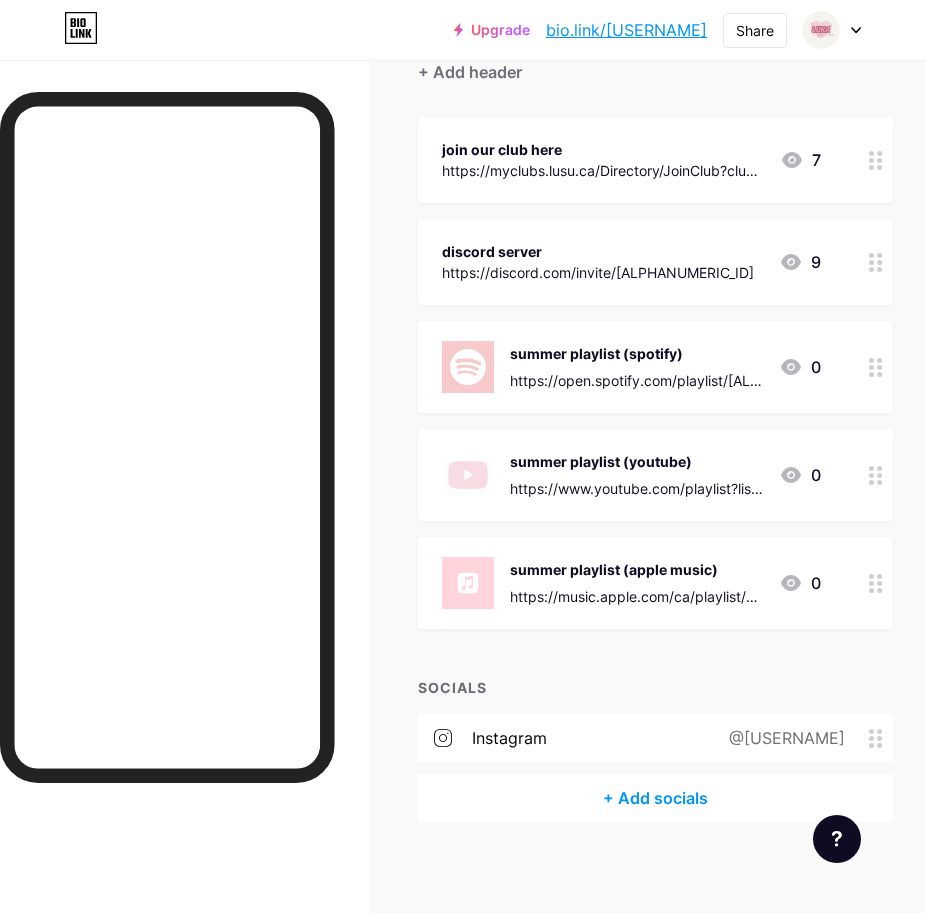 scroll, scrollTop: 200, scrollLeft: 0, axis: vertical 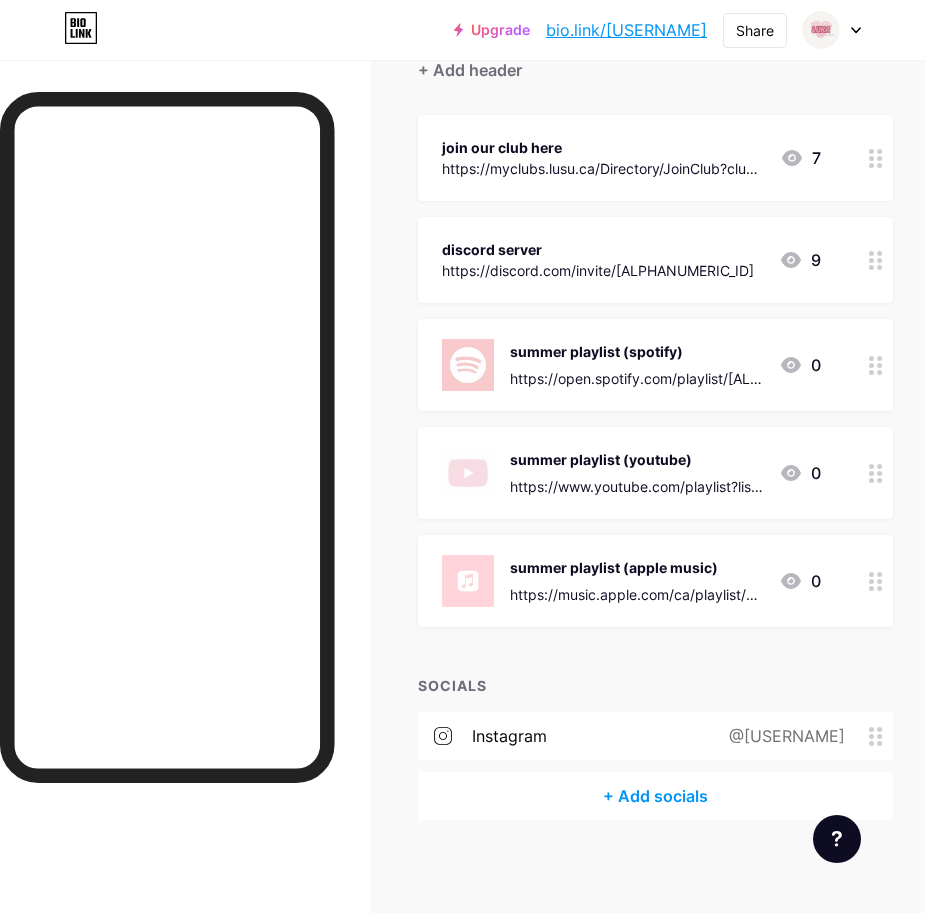 click at bounding box center (871, 372) 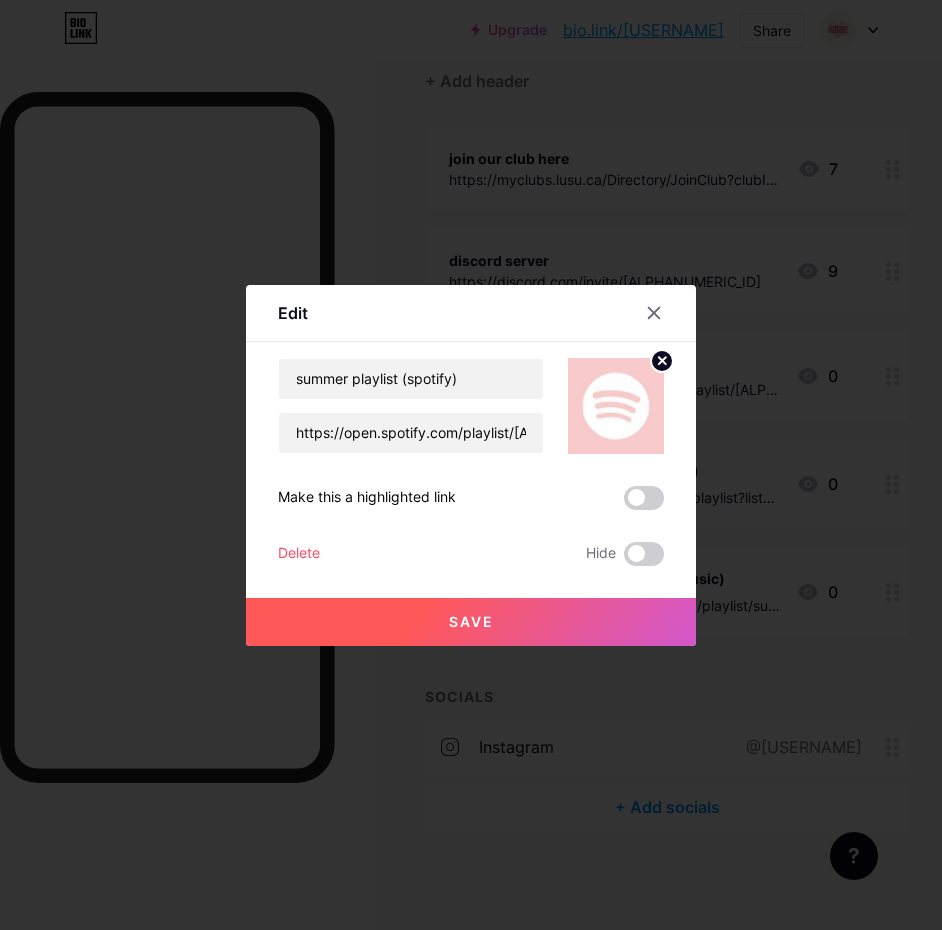 click at bounding box center [662, 361] 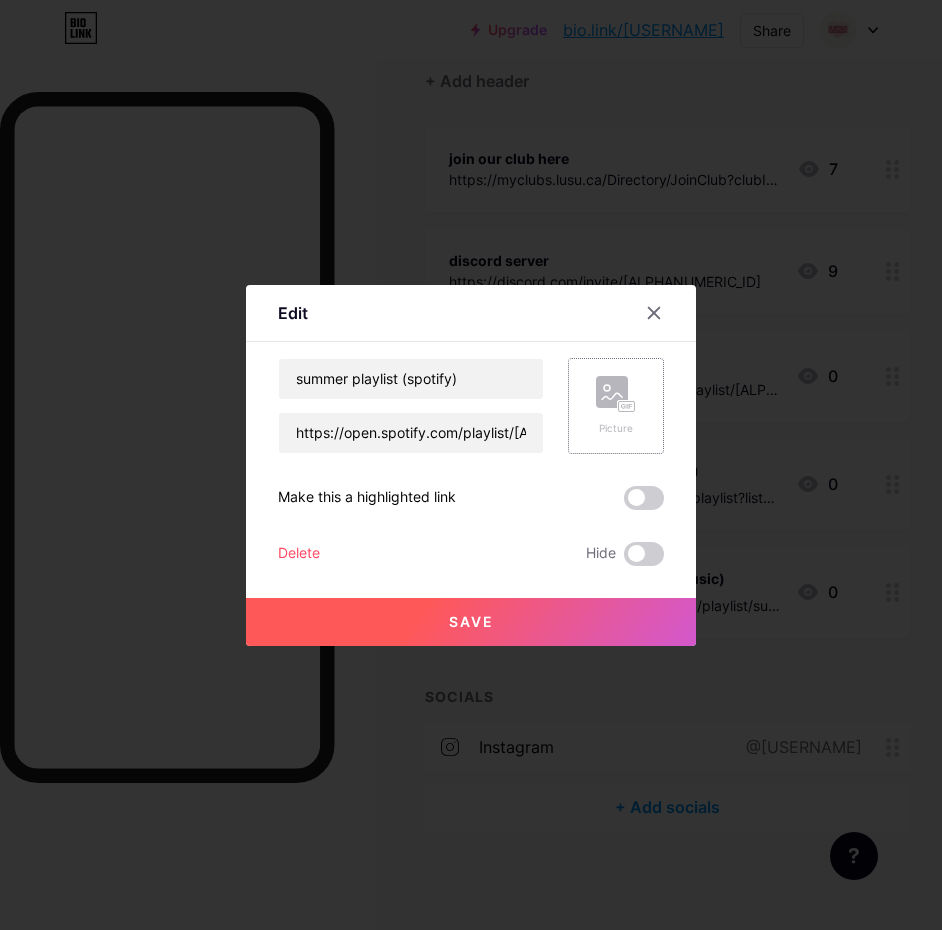 click on "Picture" at bounding box center (616, 406) 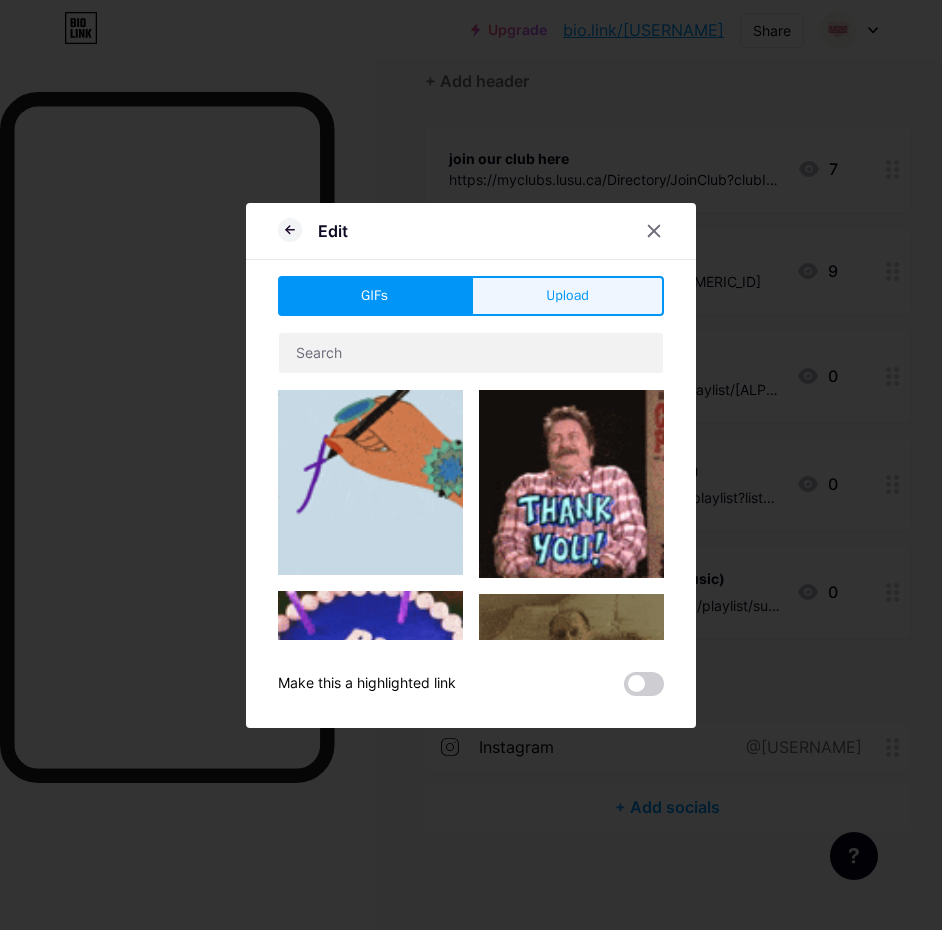 click on "Upload" at bounding box center (567, 296) 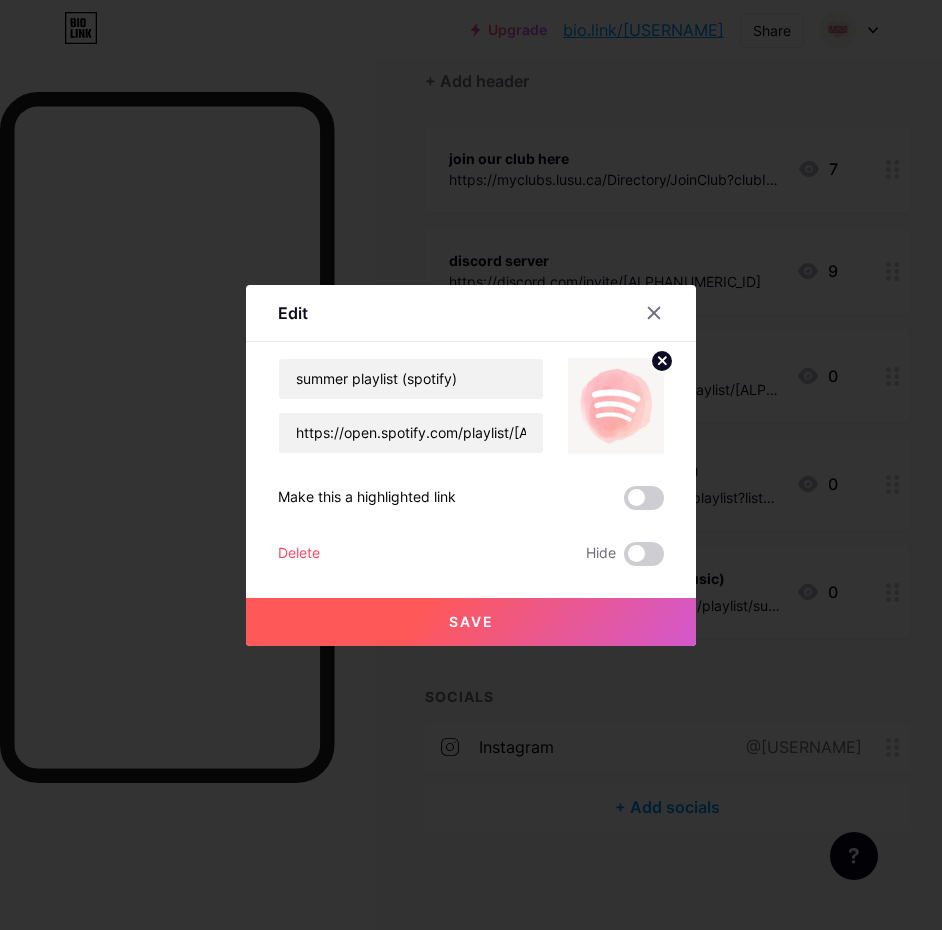 click on "Save" at bounding box center (471, 622) 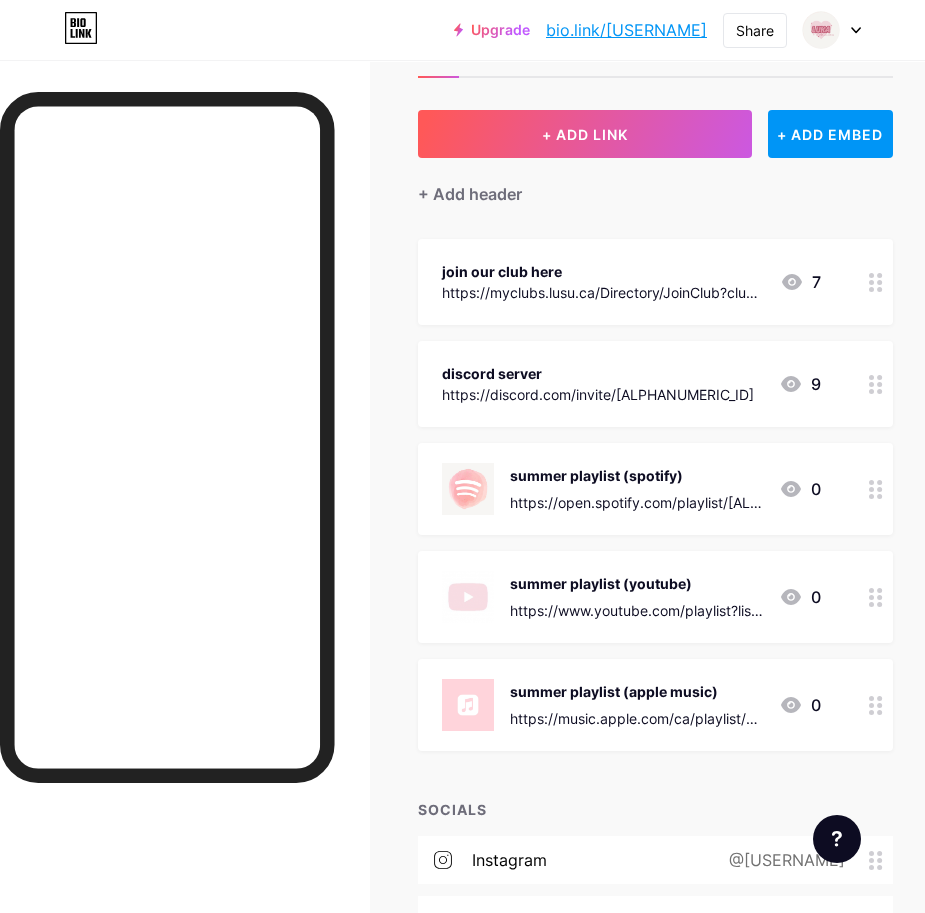 scroll, scrollTop: 0, scrollLeft: 0, axis: both 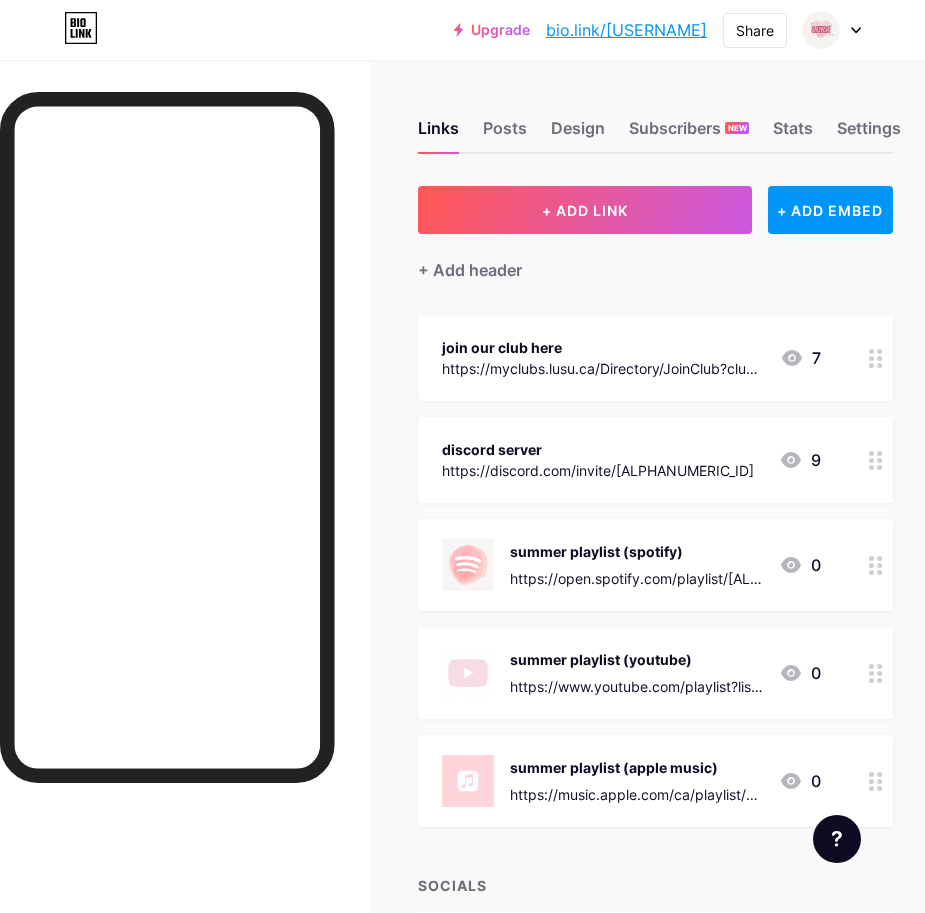 click at bounding box center (876, 460) 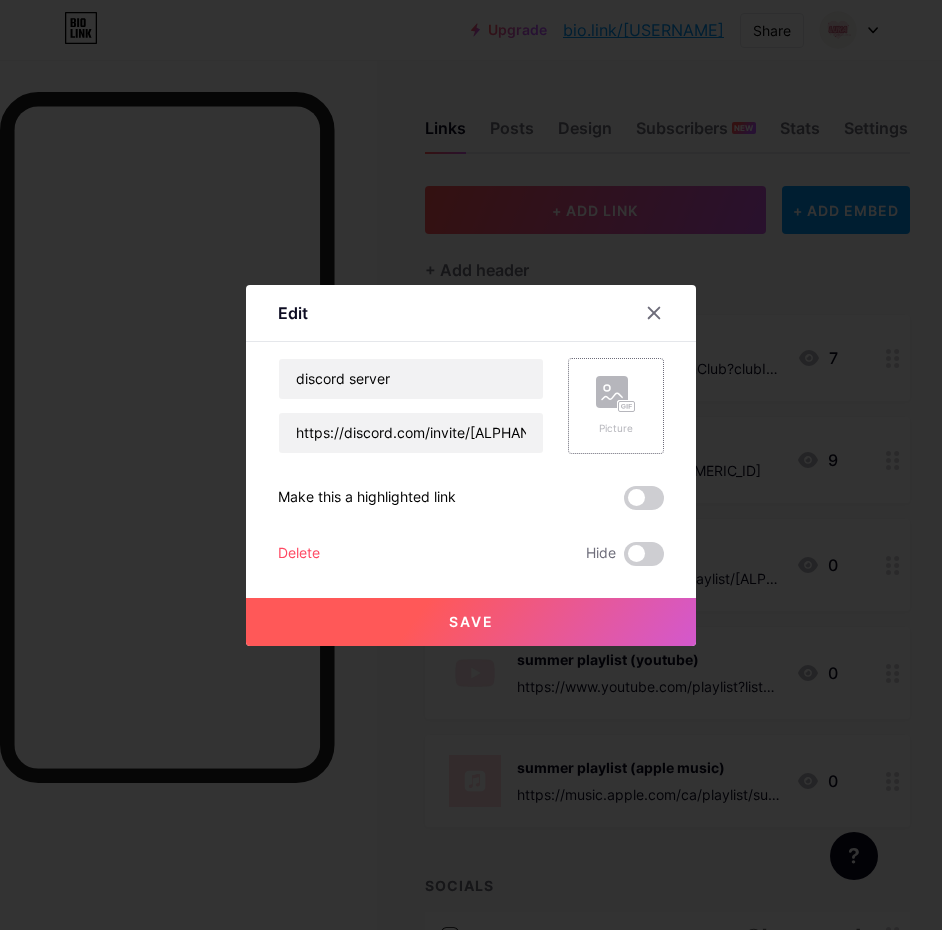 click at bounding box center (623, 406) 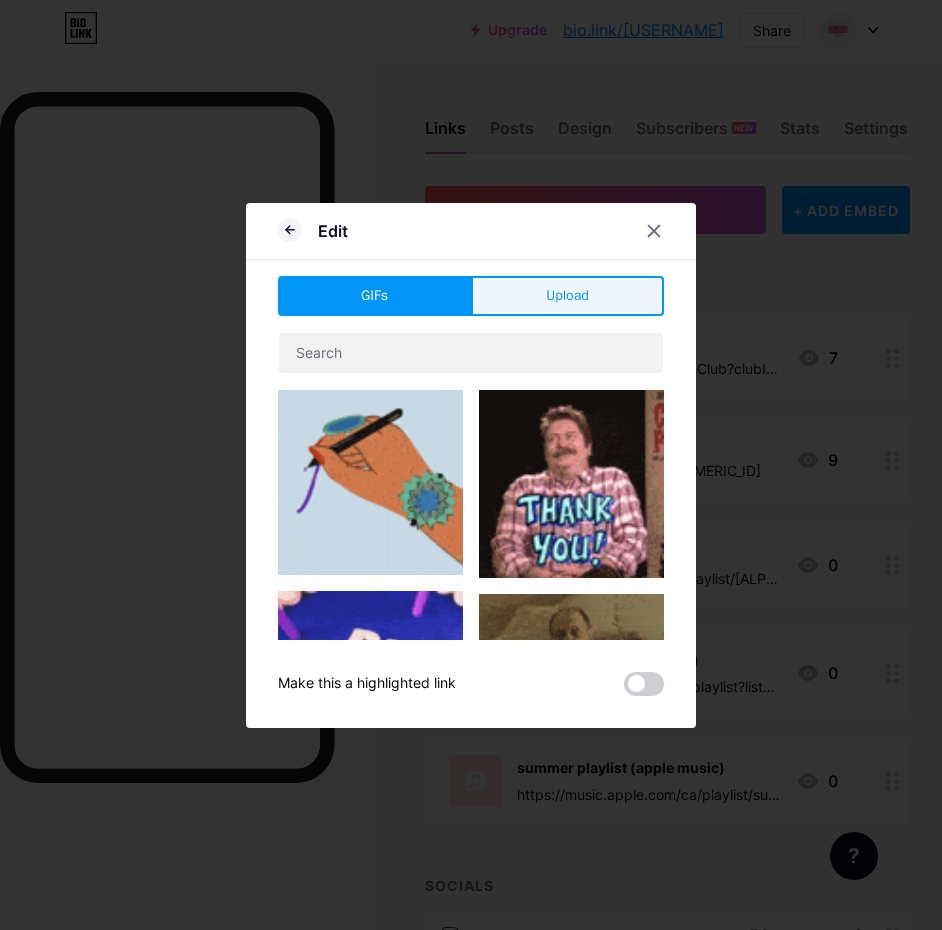click on "Upload" at bounding box center (567, 296) 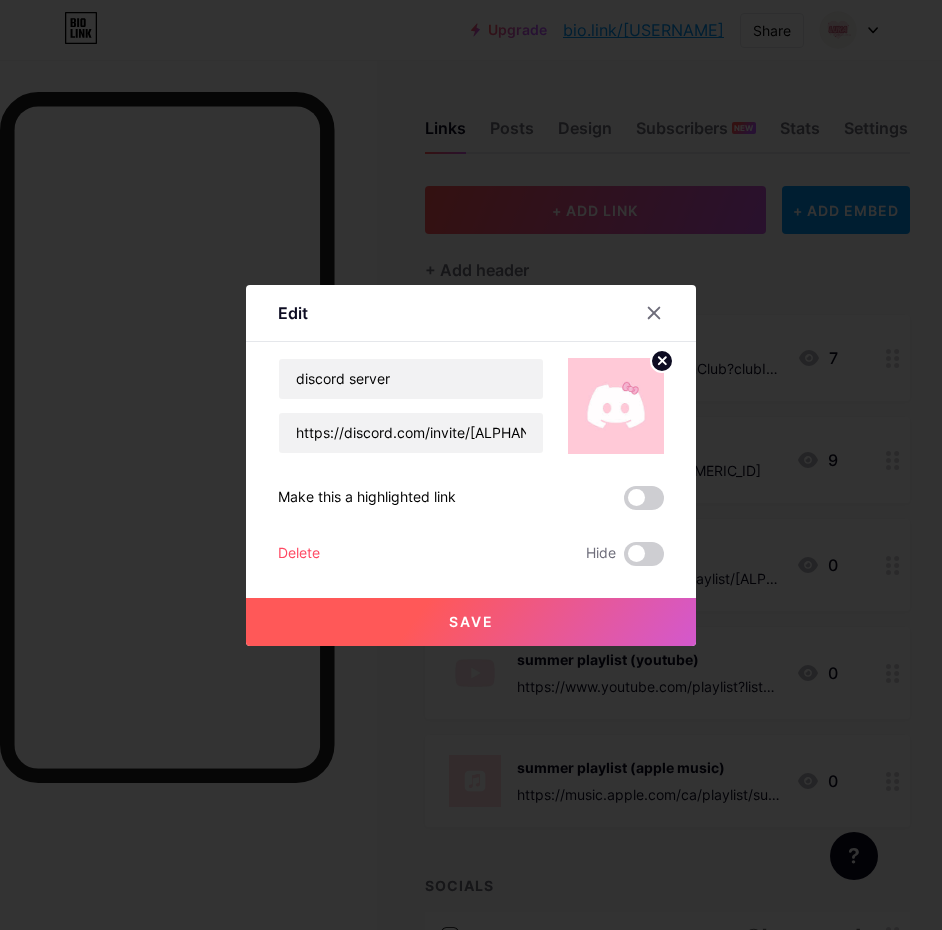 click on "Save" at bounding box center (471, 622) 